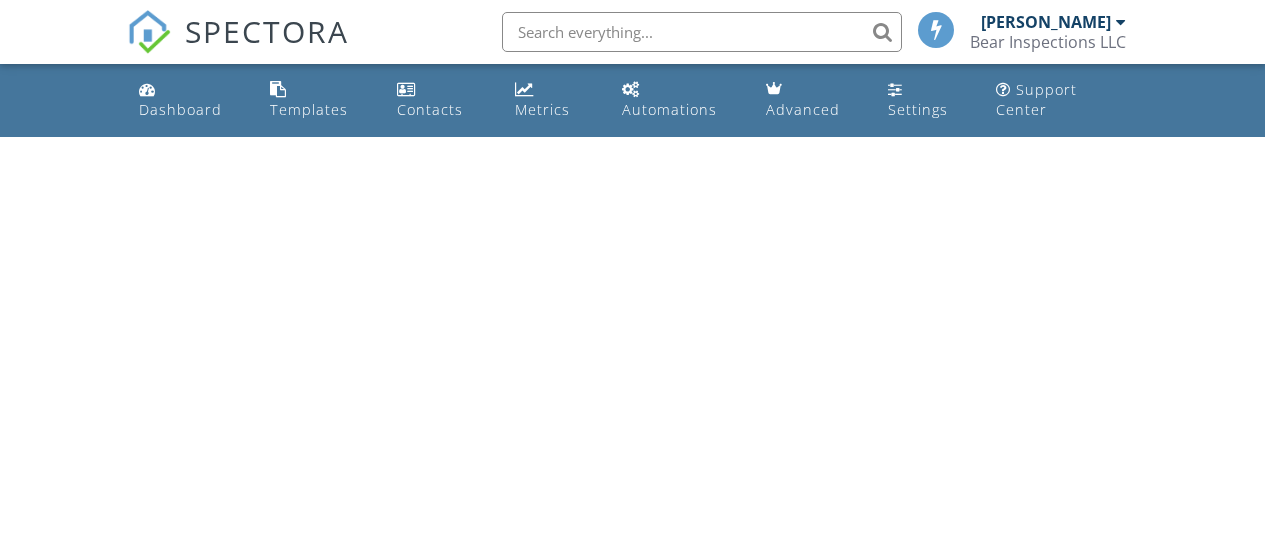 scroll, scrollTop: 0, scrollLeft: 0, axis: both 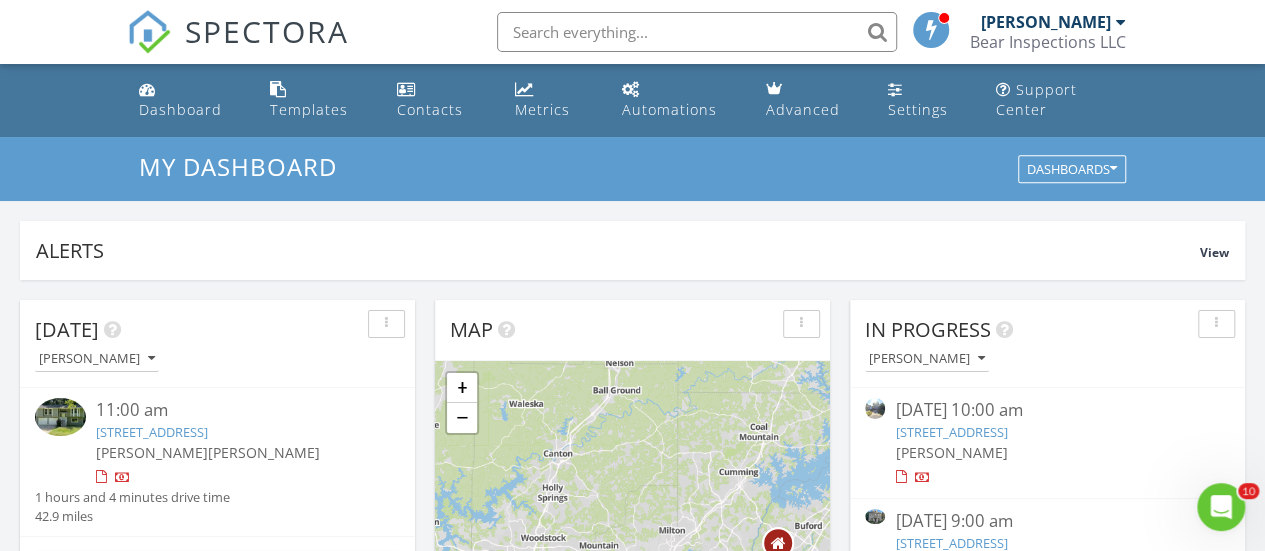 click on "[PERSON_NAME]" at bounding box center (1053, 22) 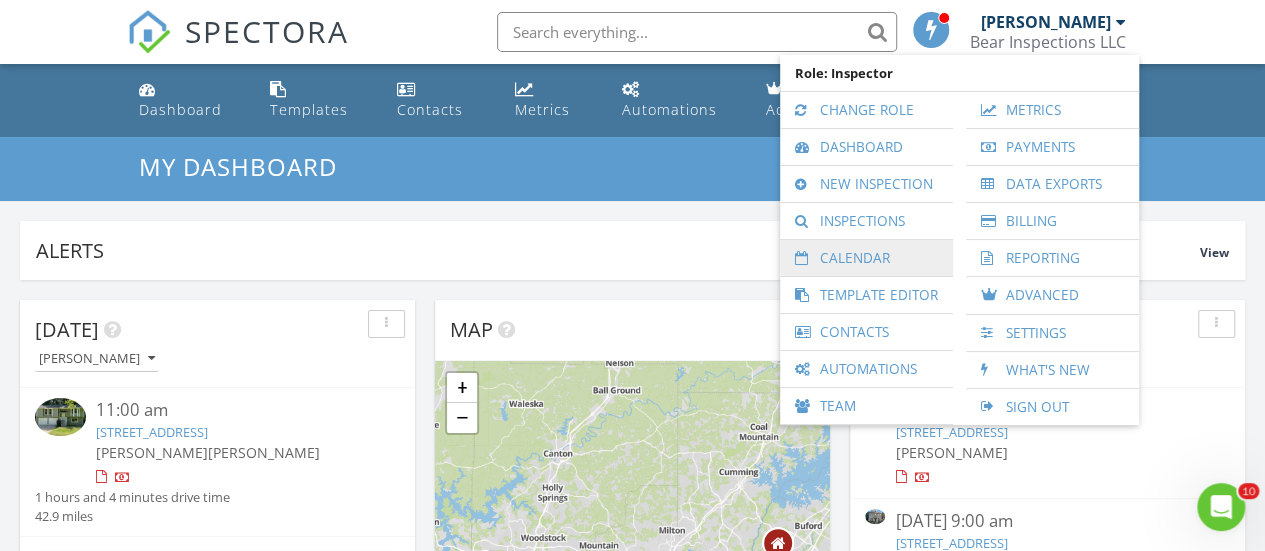 click on "Calendar" at bounding box center [866, 258] 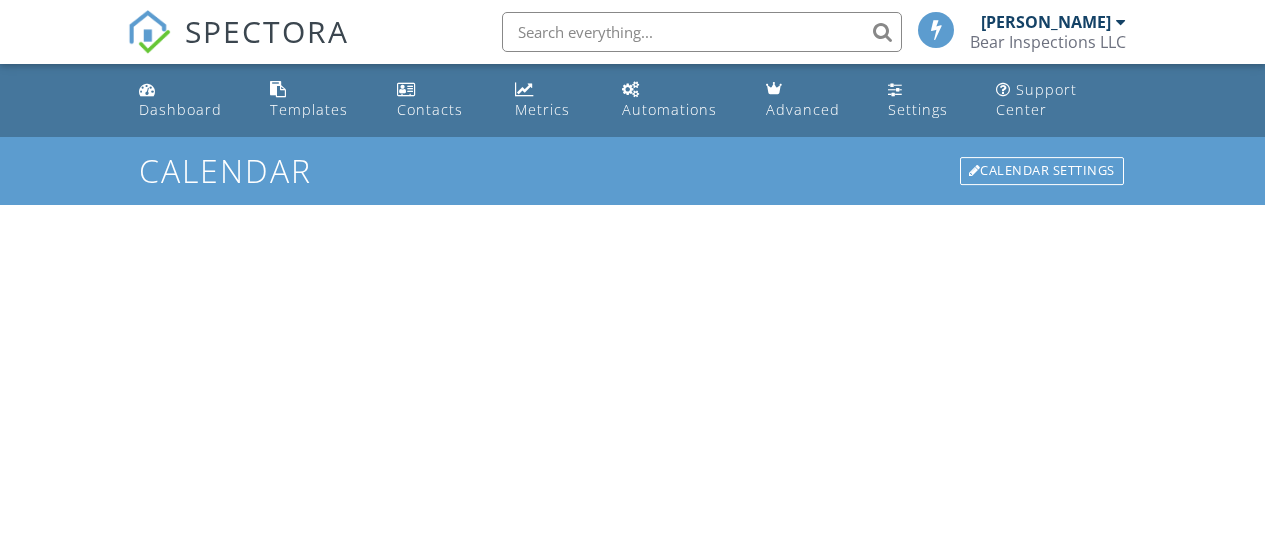 scroll, scrollTop: 0, scrollLeft: 0, axis: both 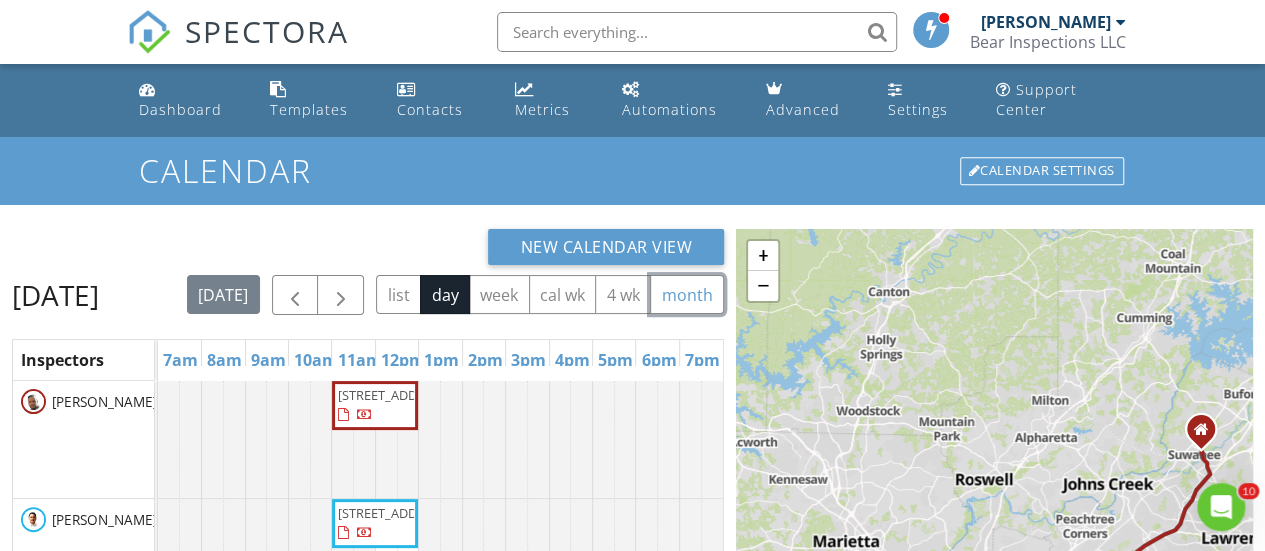 click on "month" at bounding box center [687, 294] 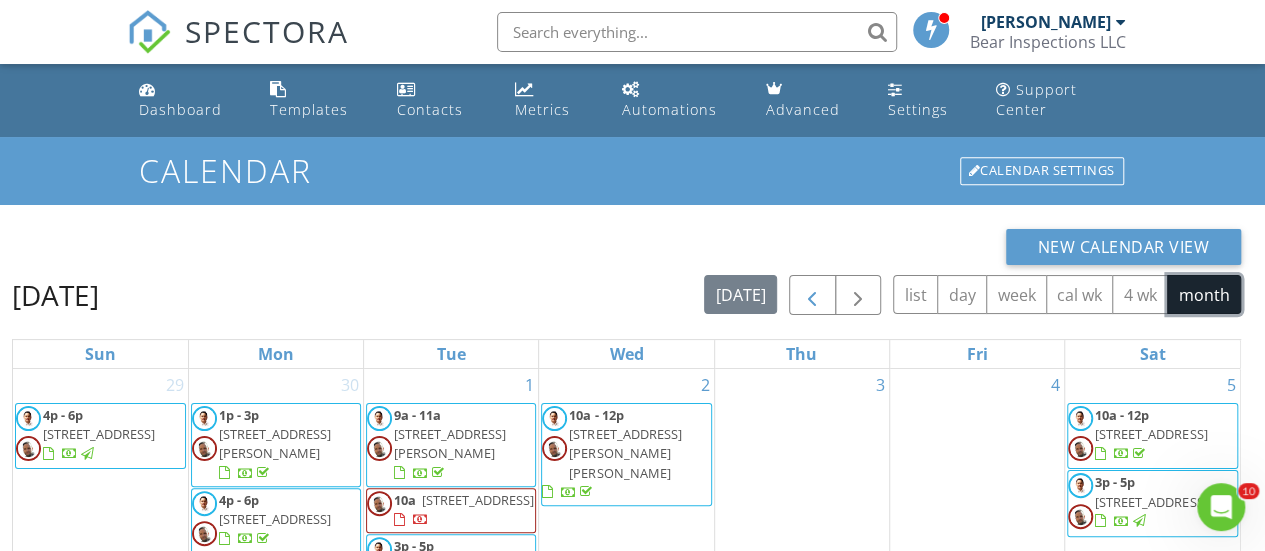 scroll, scrollTop: 286, scrollLeft: 0, axis: vertical 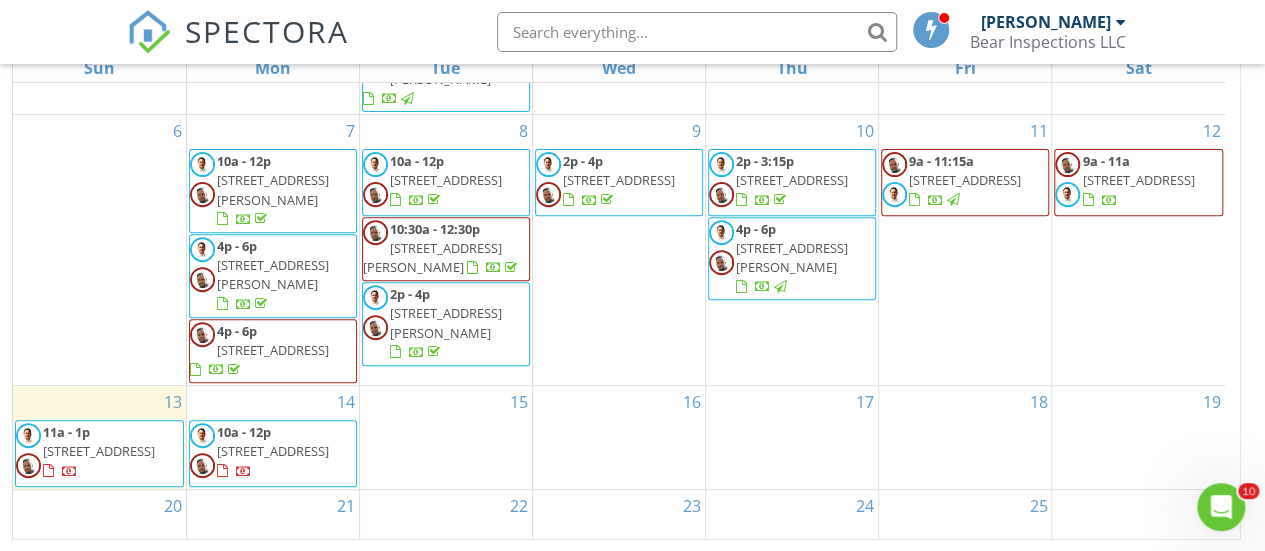 click on "[STREET_ADDRESS]" at bounding box center (273, 451) 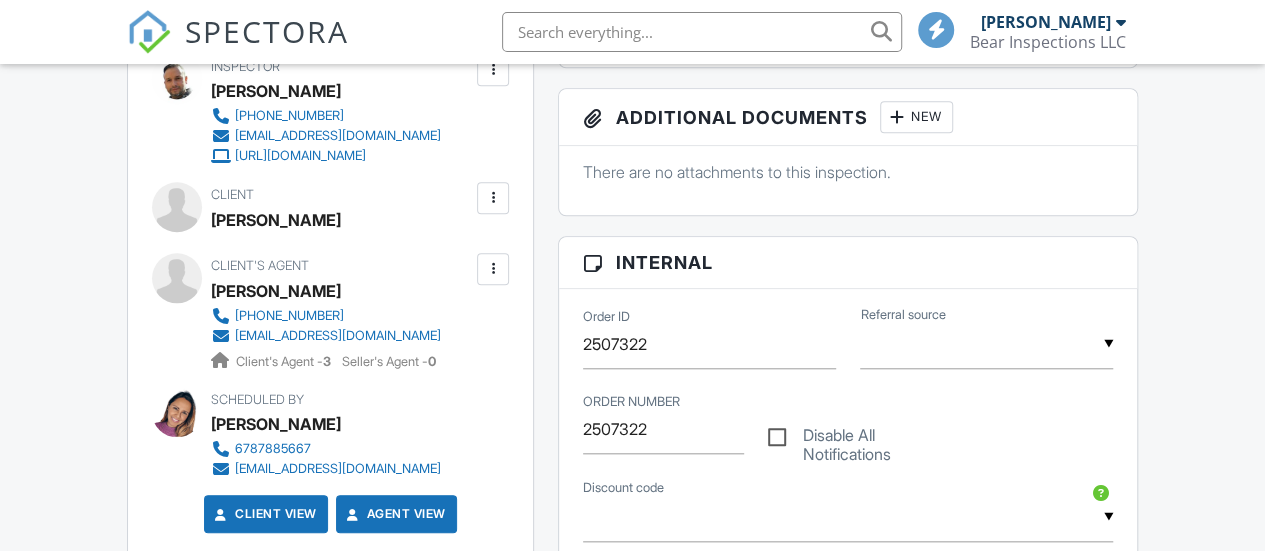 scroll, scrollTop: 775, scrollLeft: 0, axis: vertical 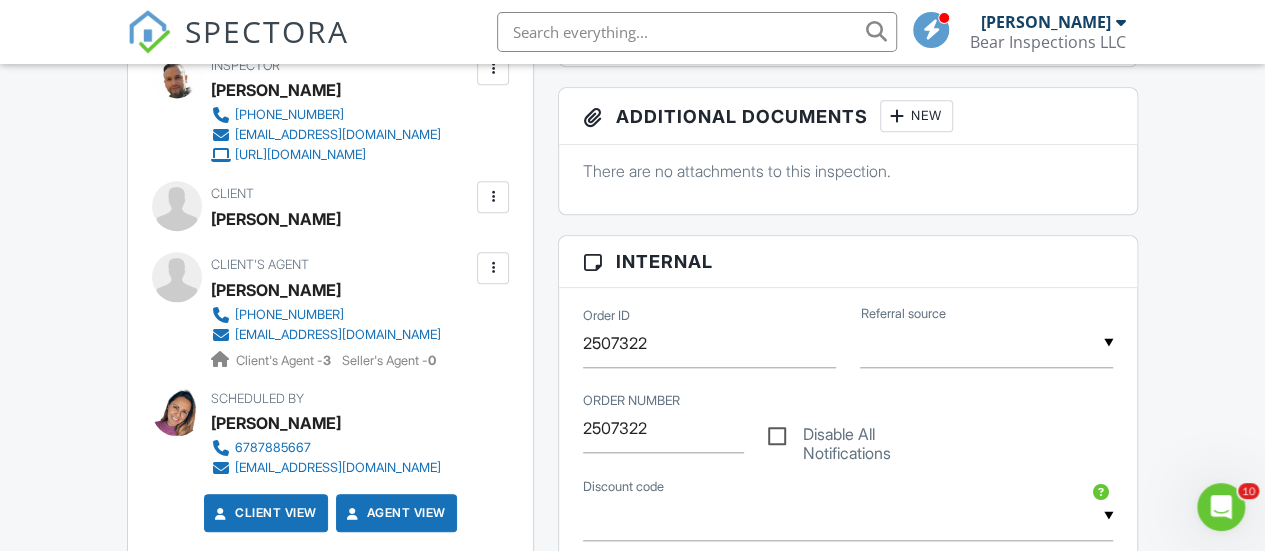 click at bounding box center (493, 69) 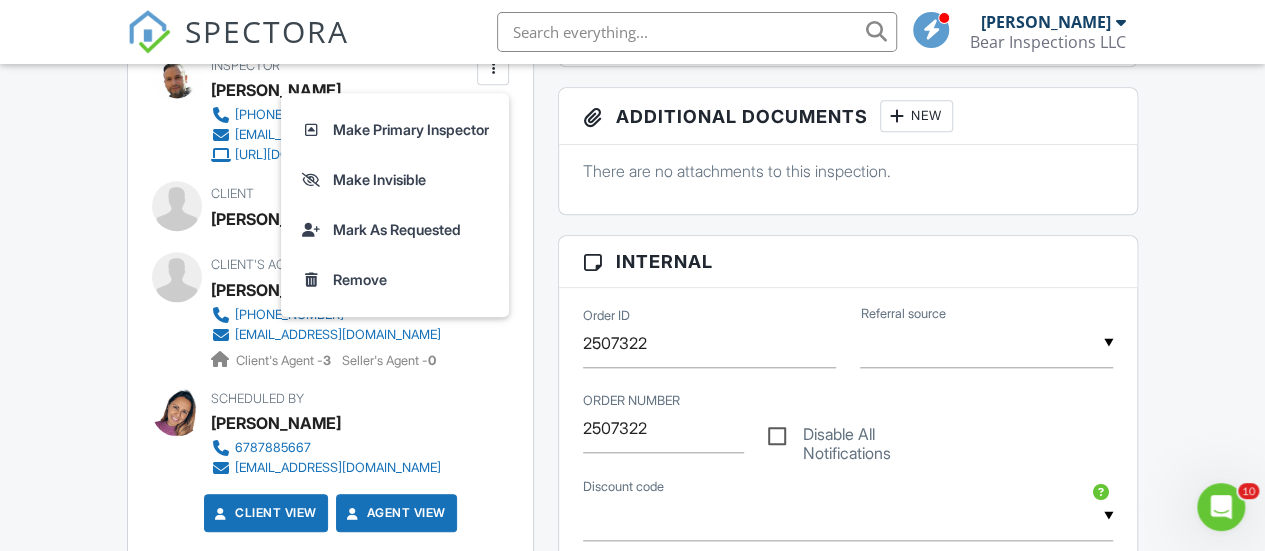 click at bounding box center (493, 69) 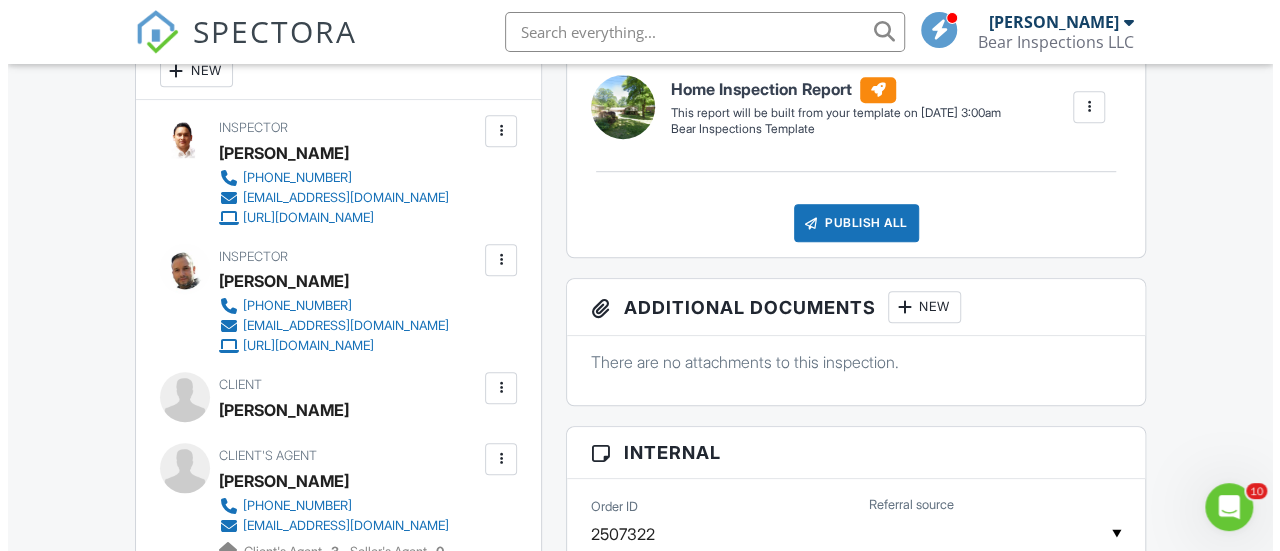 scroll, scrollTop: 577, scrollLeft: 0, axis: vertical 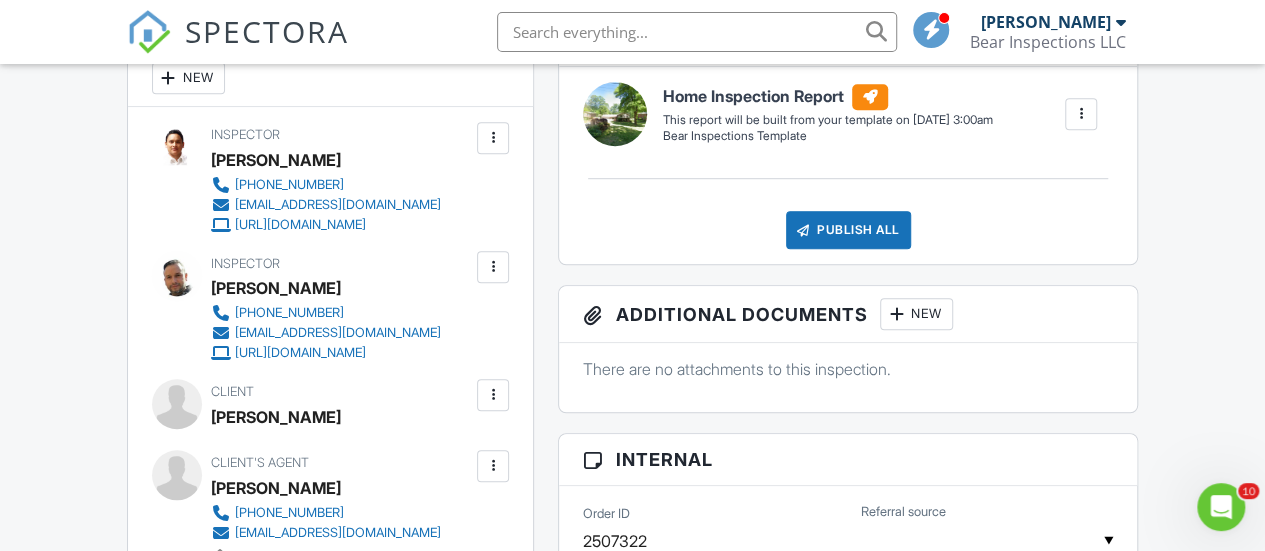 click on "New" at bounding box center (188, 78) 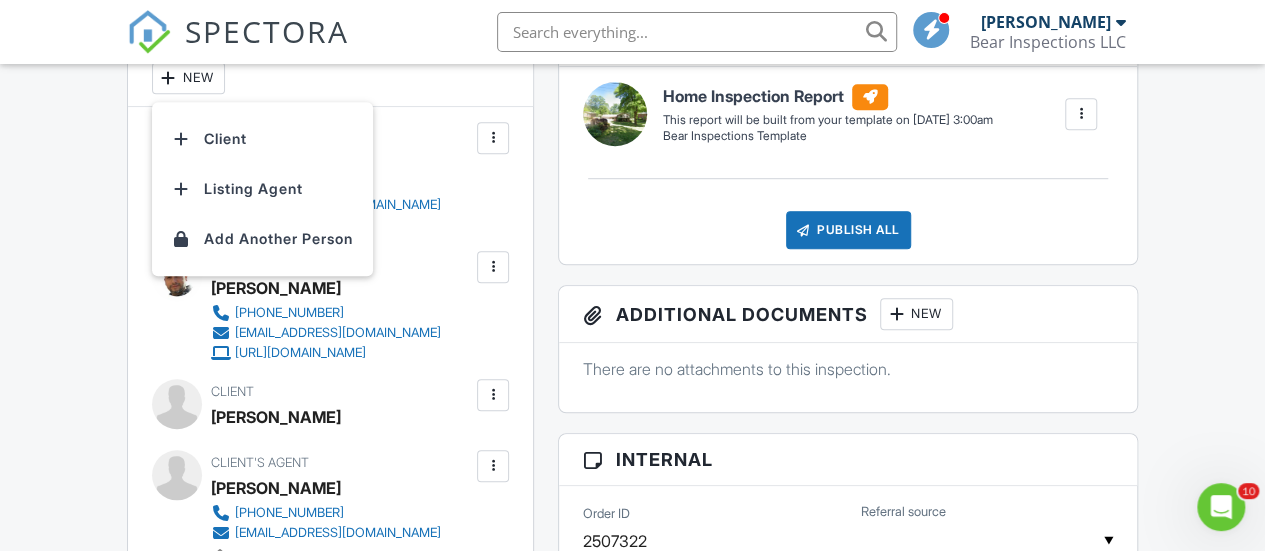 click at bounding box center [493, 395] 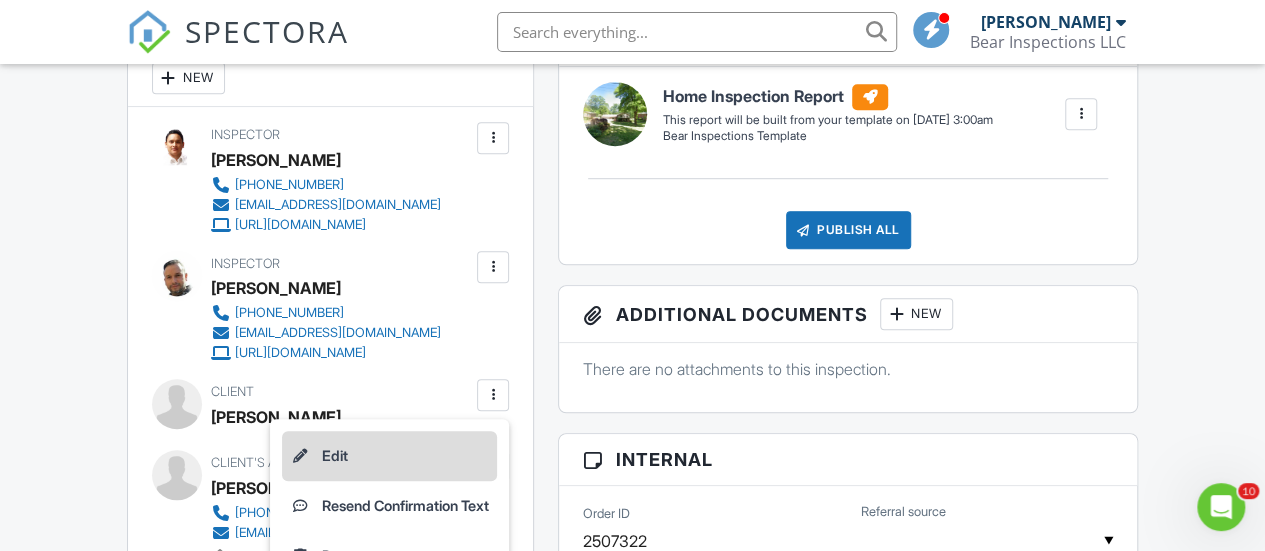 click on "Edit" at bounding box center (389, 456) 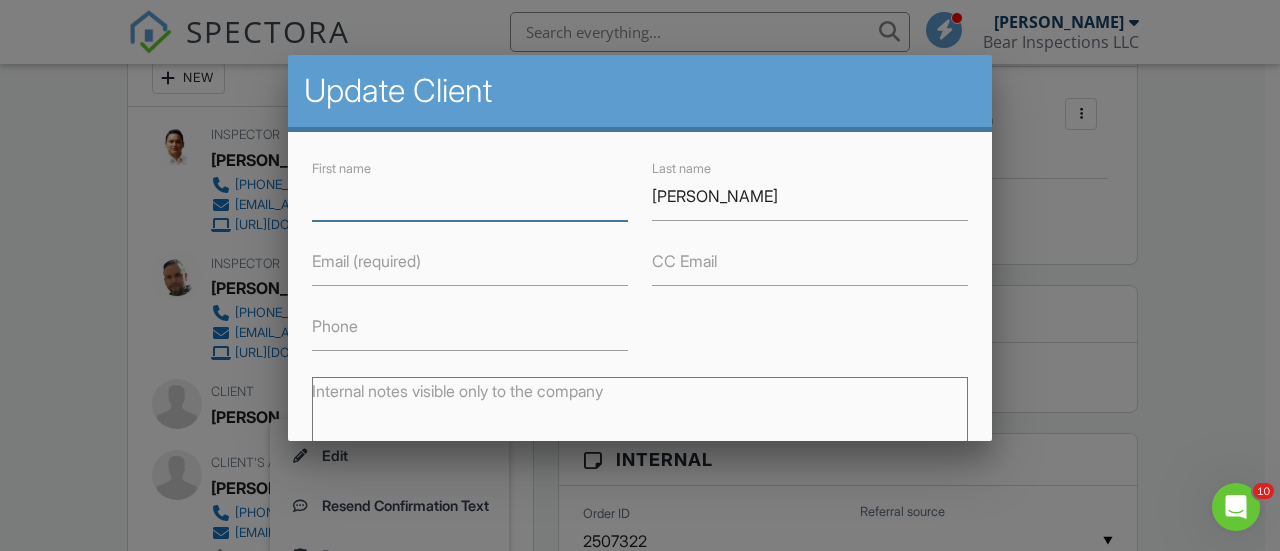 type 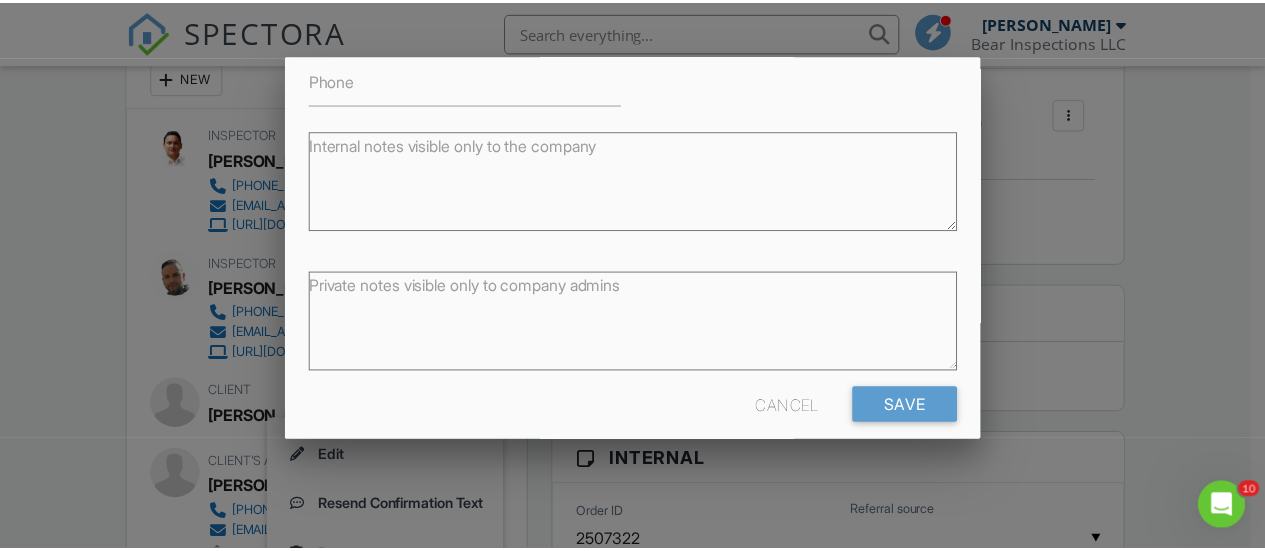 scroll, scrollTop: 247, scrollLeft: 0, axis: vertical 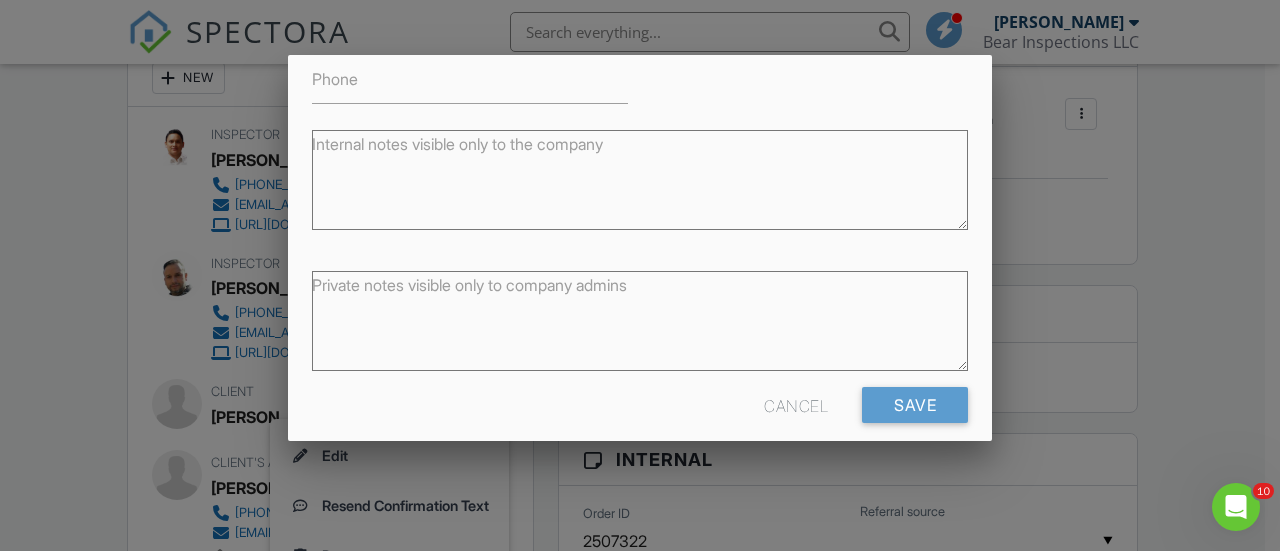type 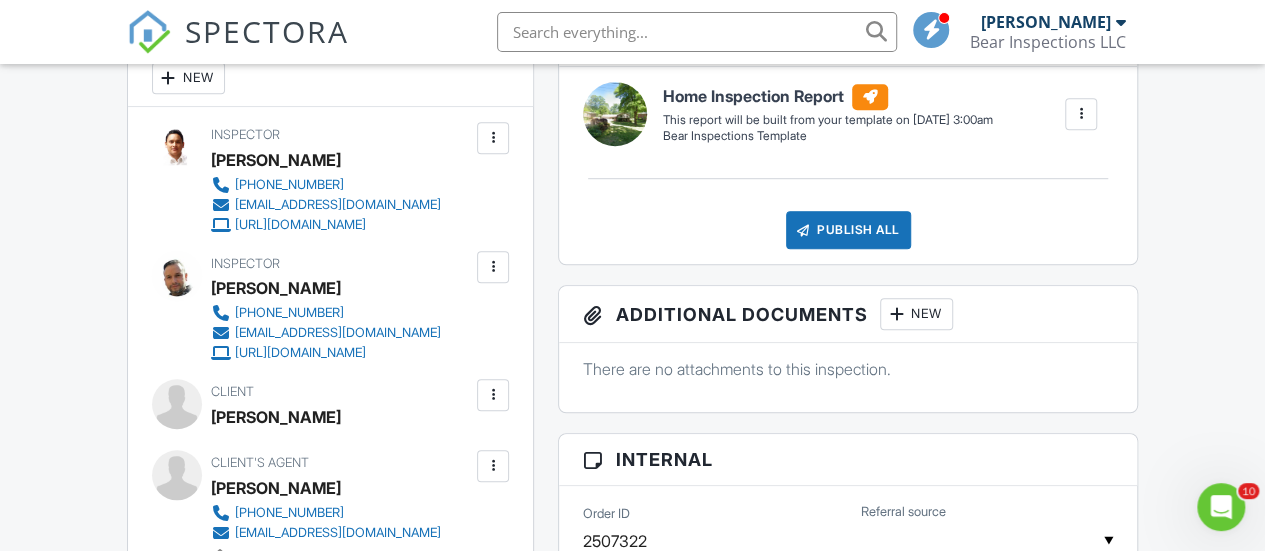 click at bounding box center [493, 395] 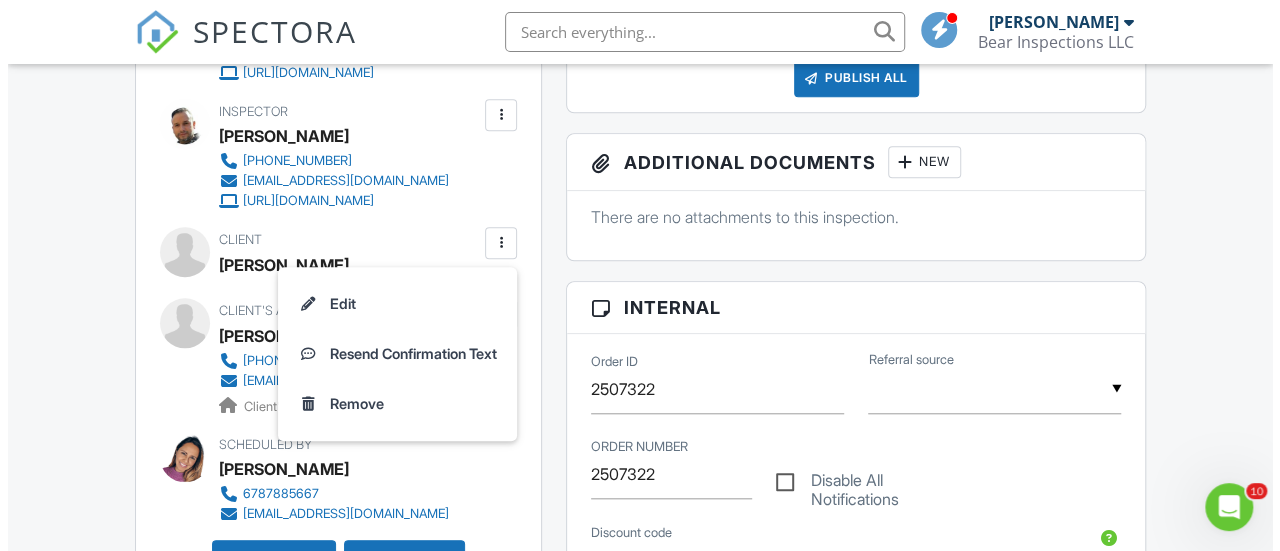 scroll, scrollTop: 735, scrollLeft: 0, axis: vertical 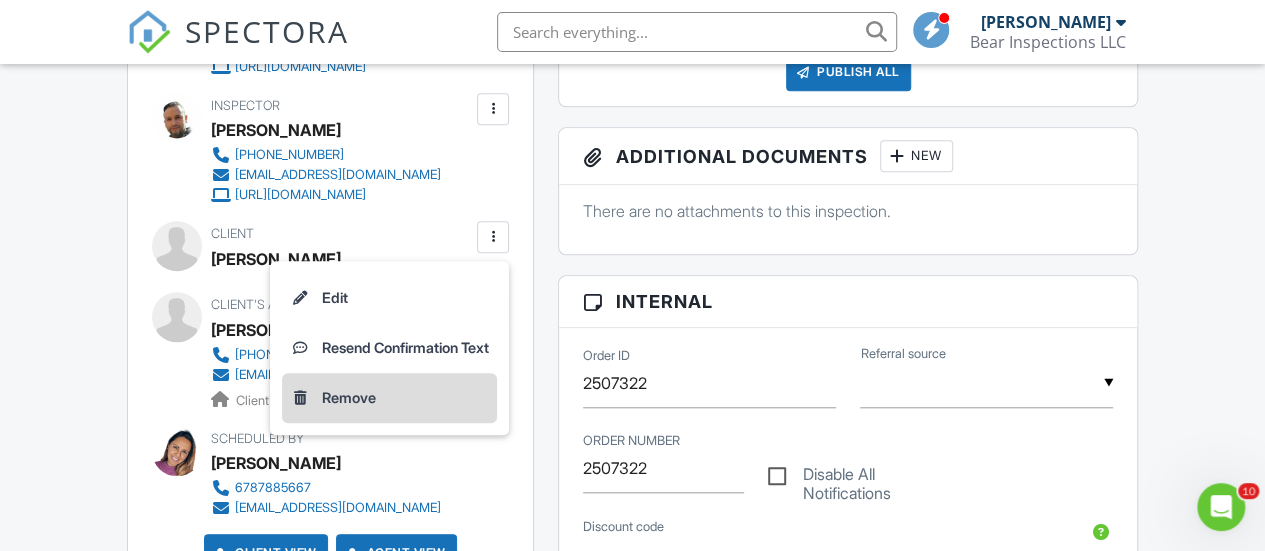 click on "Remove" at bounding box center (389, 398) 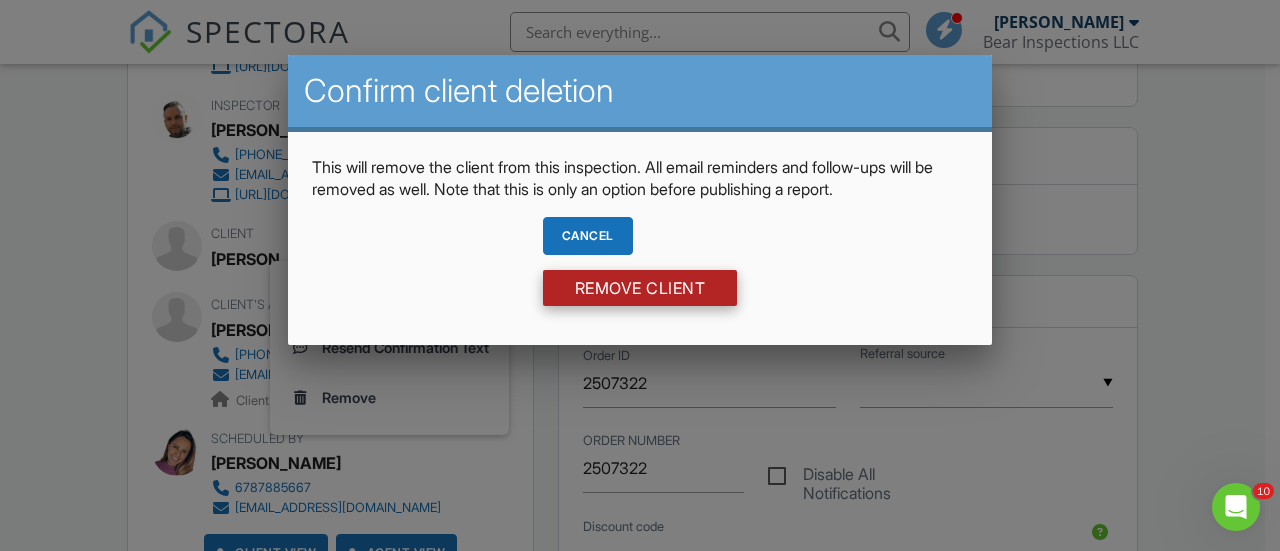 click on "Remove Client" at bounding box center (640, 288) 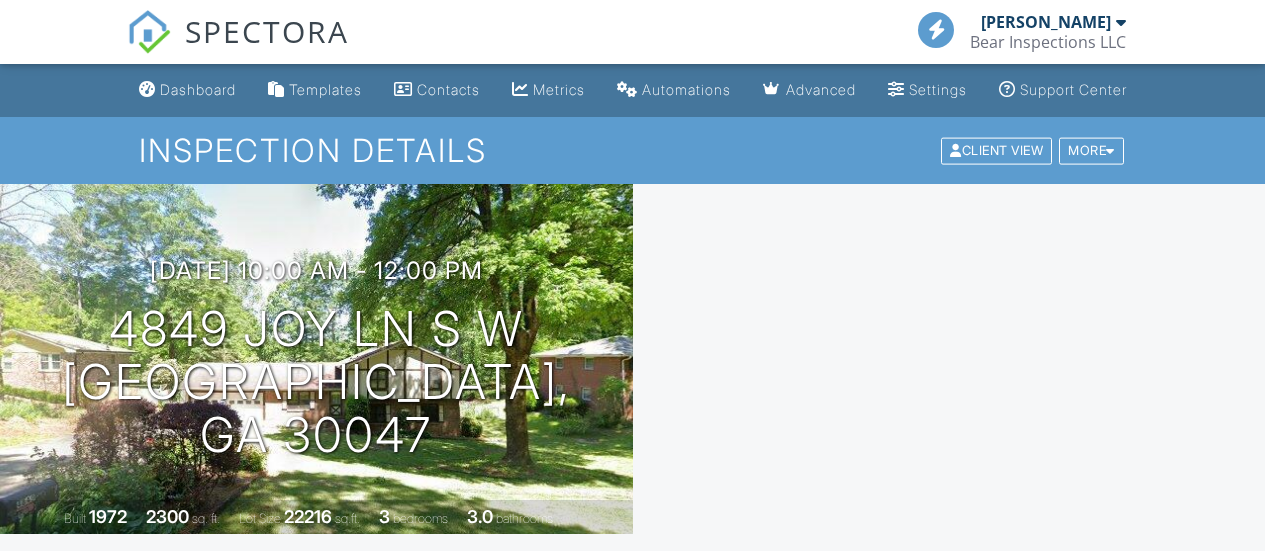 scroll, scrollTop: 0, scrollLeft: 0, axis: both 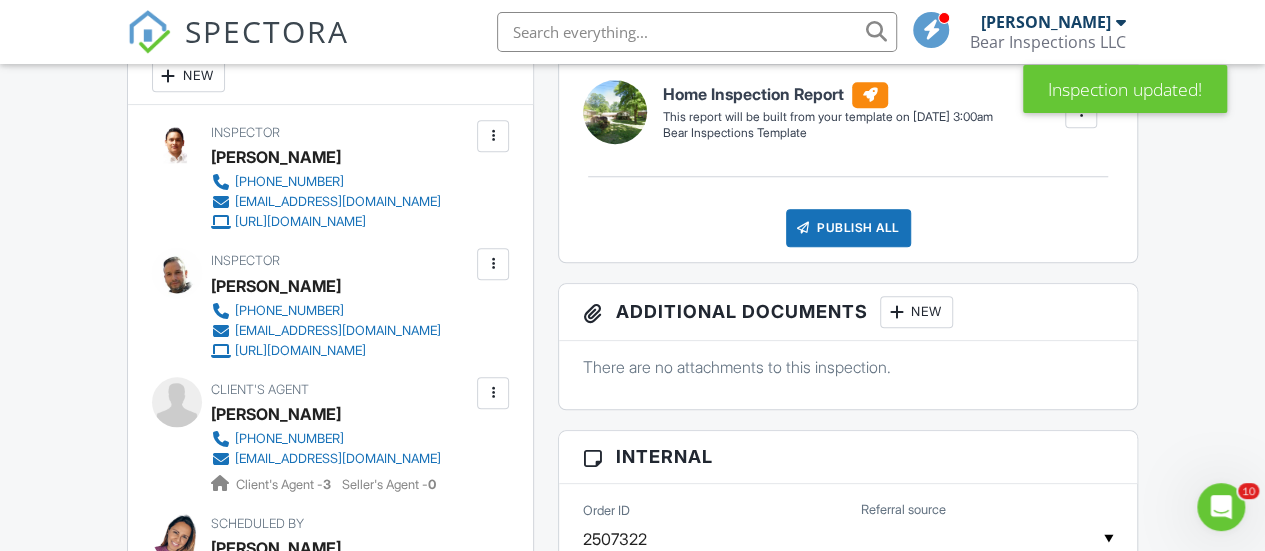 click on "New" at bounding box center (188, 76) 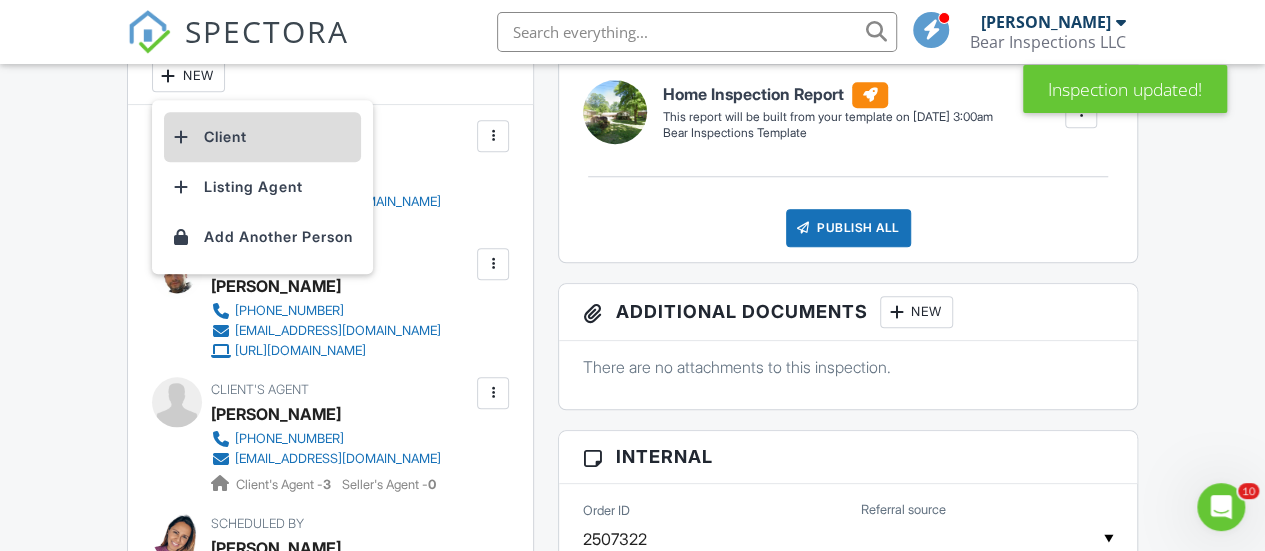 click on "Client" at bounding box center [262, 137] 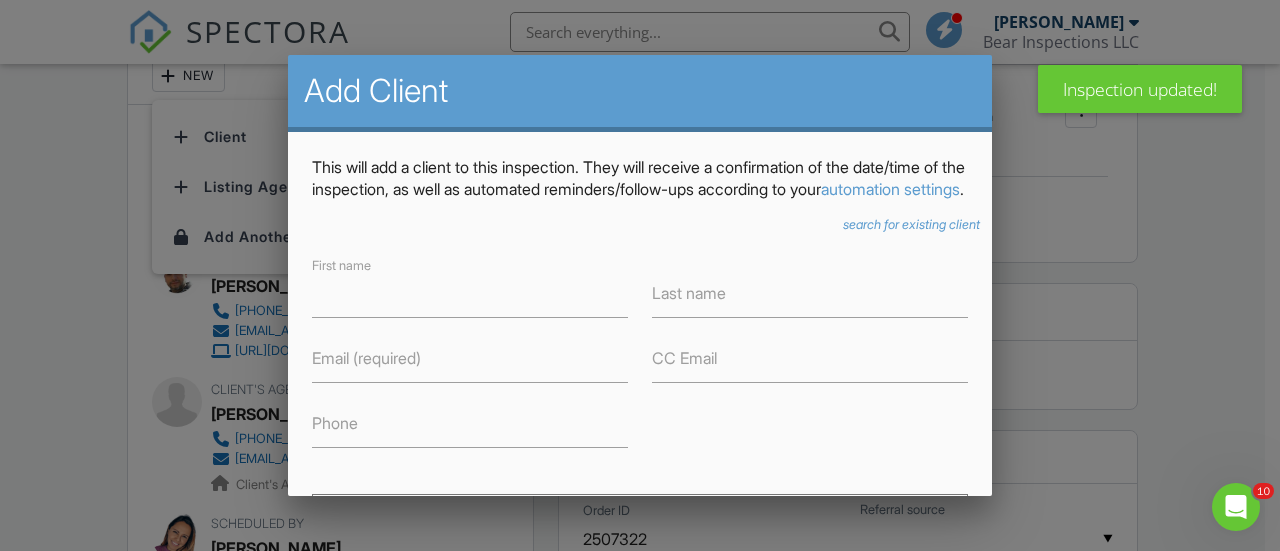 click on "This will add a client to this inspection. They will receive a confirmation of the date/time of the inspection, as well as automated reminders/follow-ups according to your  automation settings .
search for existing client
First name
Last name
Email (required)
CC Email
Phone
Internal notes visible only to the company
Private notes visible only to company admins
Cancel
Add Client" at bounding box center (640, 499) 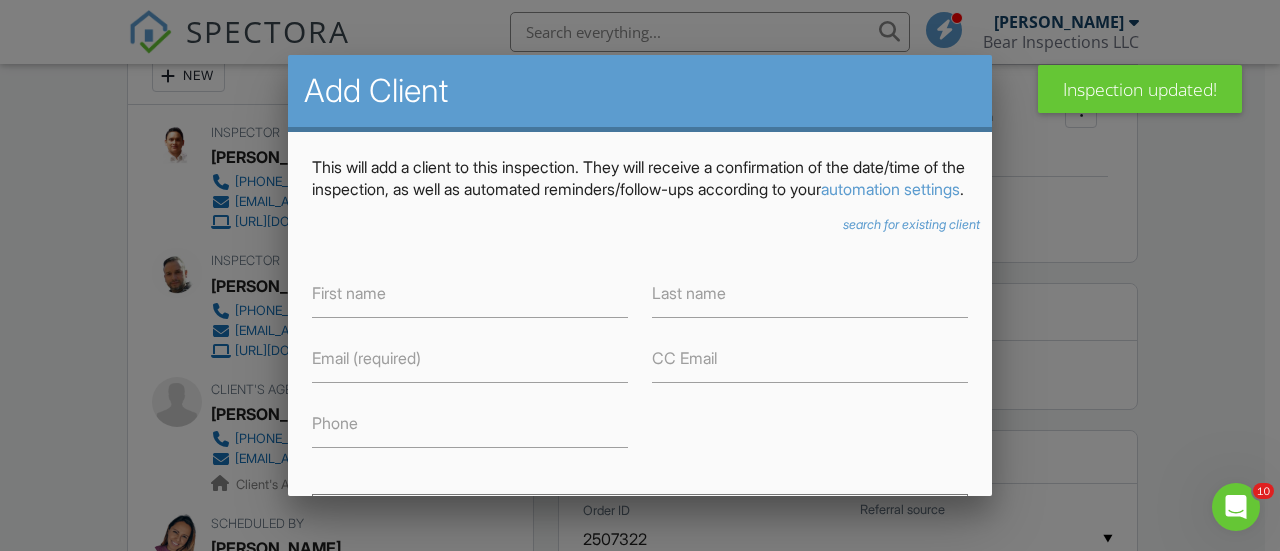 click on "search for existing client" at bounding box center (911, 224) 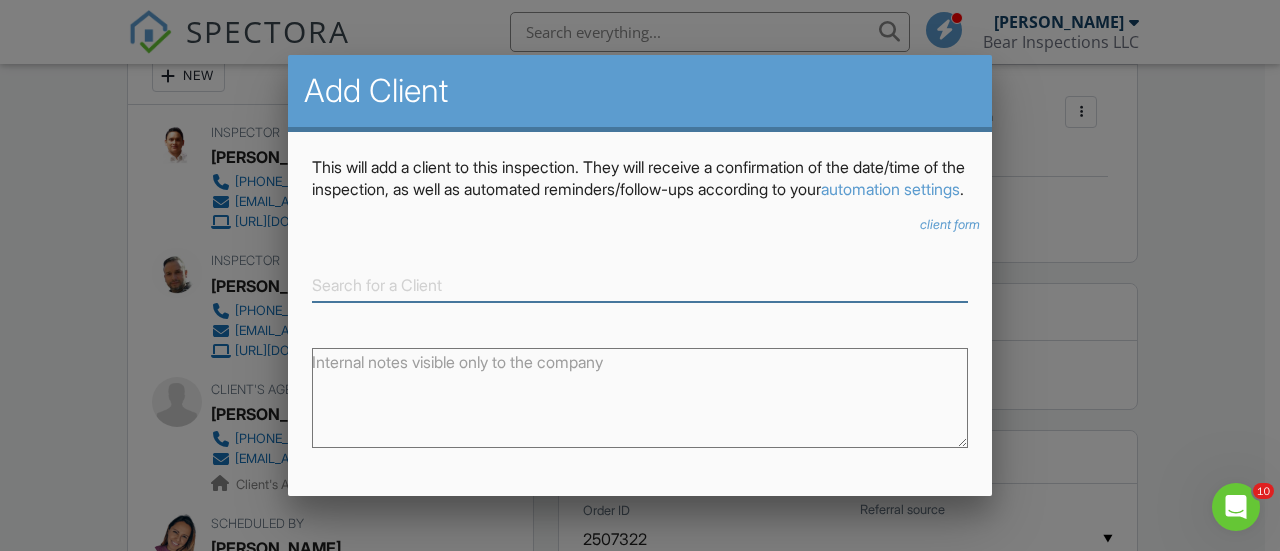 click at bounding box center [640, 285] 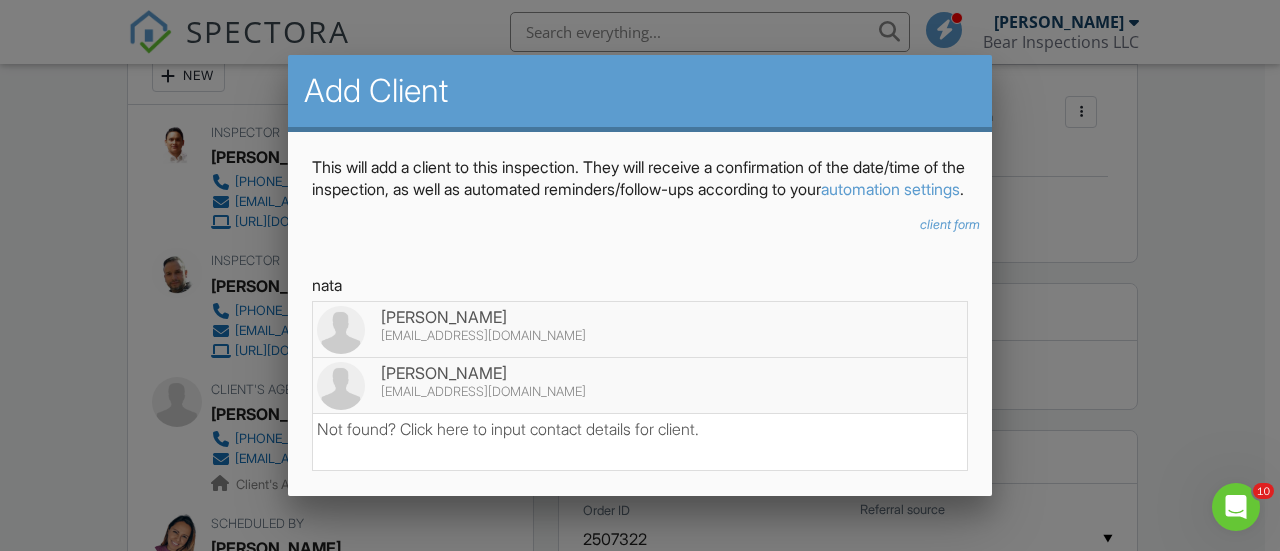 click on "[EMAIL_ADDRESS][DOMAIN_NAME]" at bounding box center [640, 392] 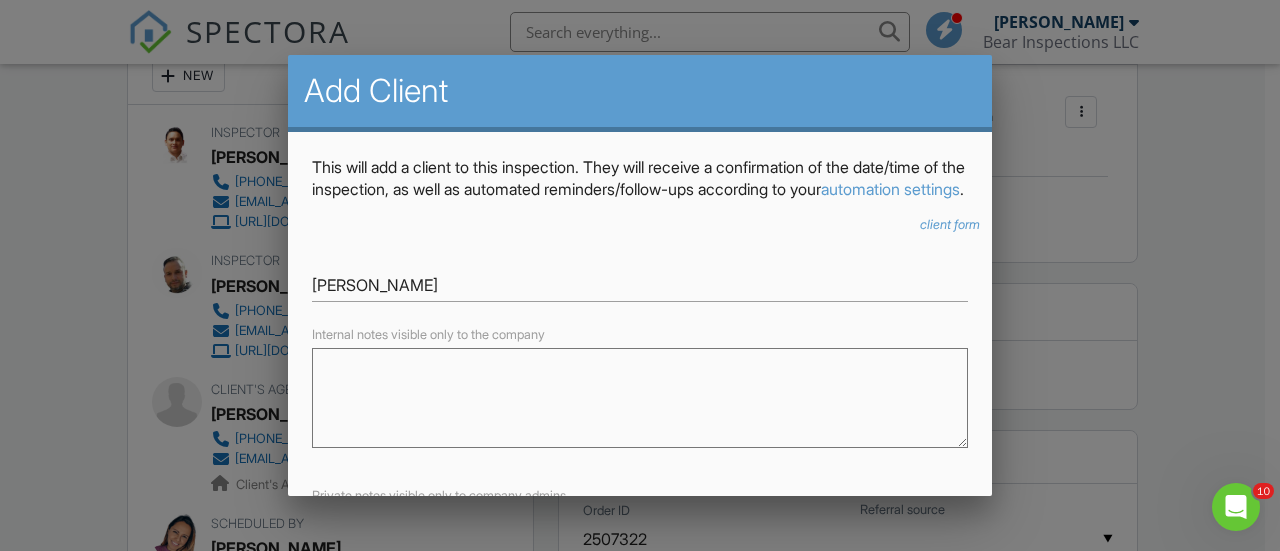 scroll, scrollTop: 245, scrollLeft: 0, axis: vertical 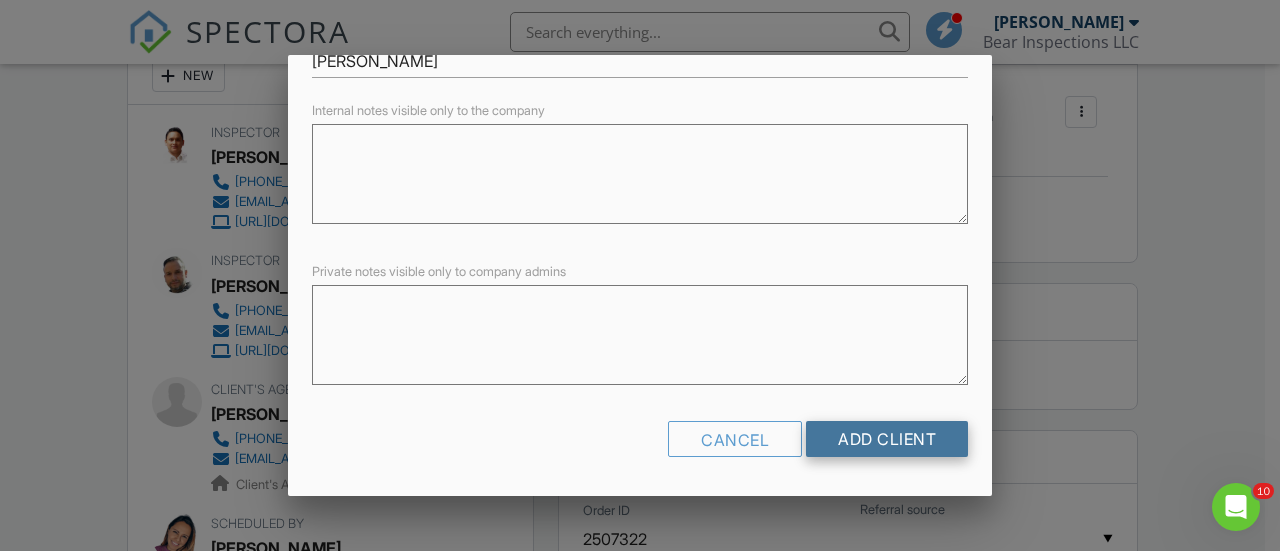 click on "Add Client" at bounding box center (887, 439) 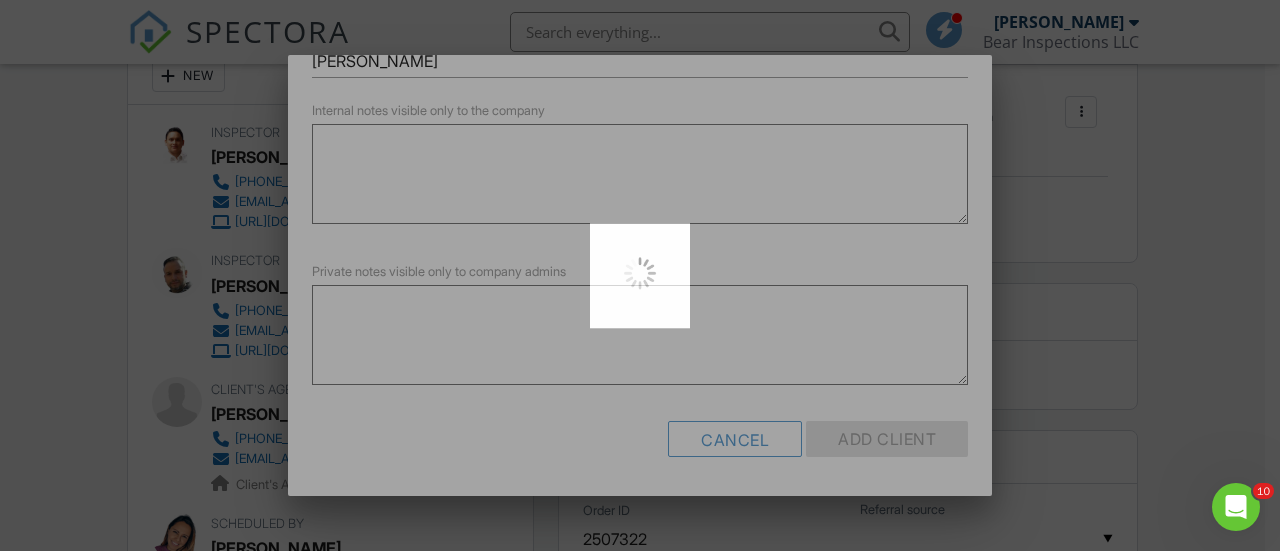 click at bounding box center (640, 275) 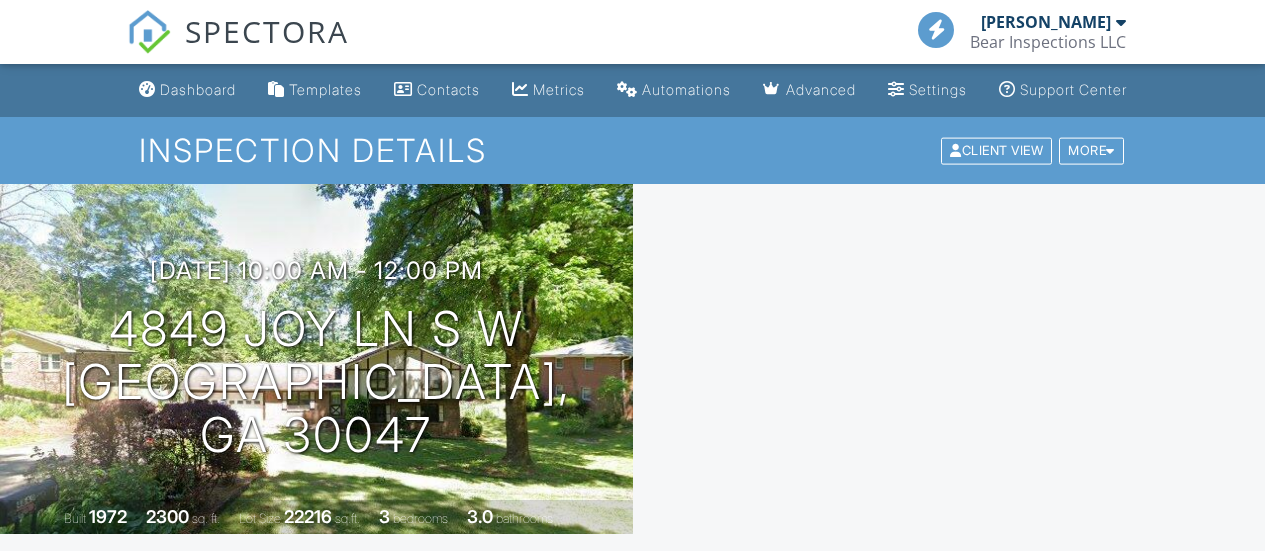 scroll, scrollTop: 0, scrollLeft: 0, axis: both 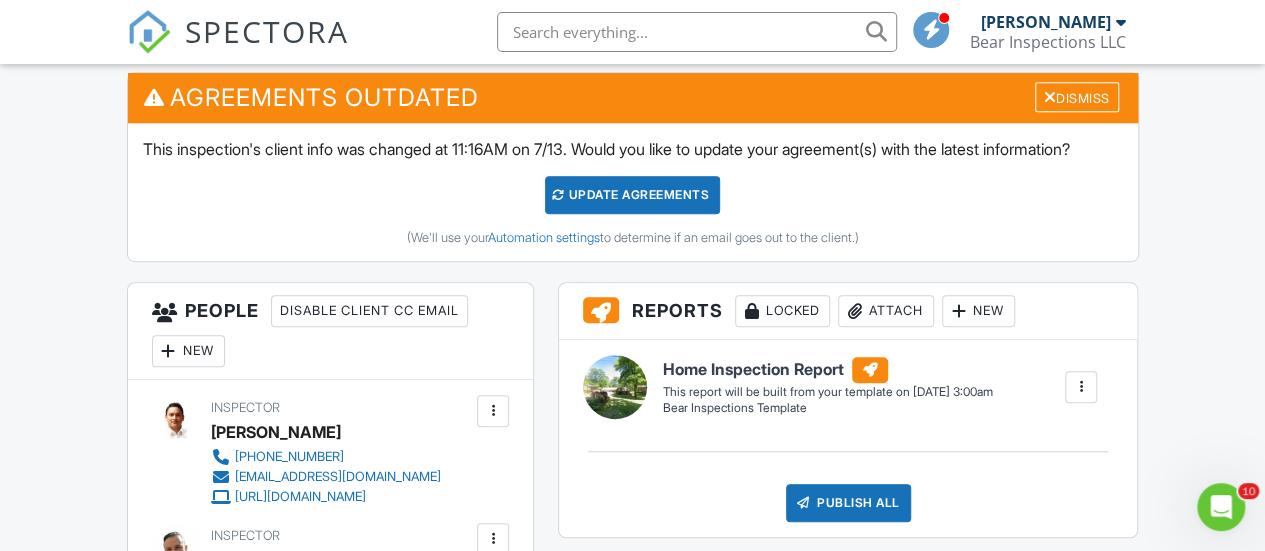 click on "Update Agreements" at bounding box center (632, 195) 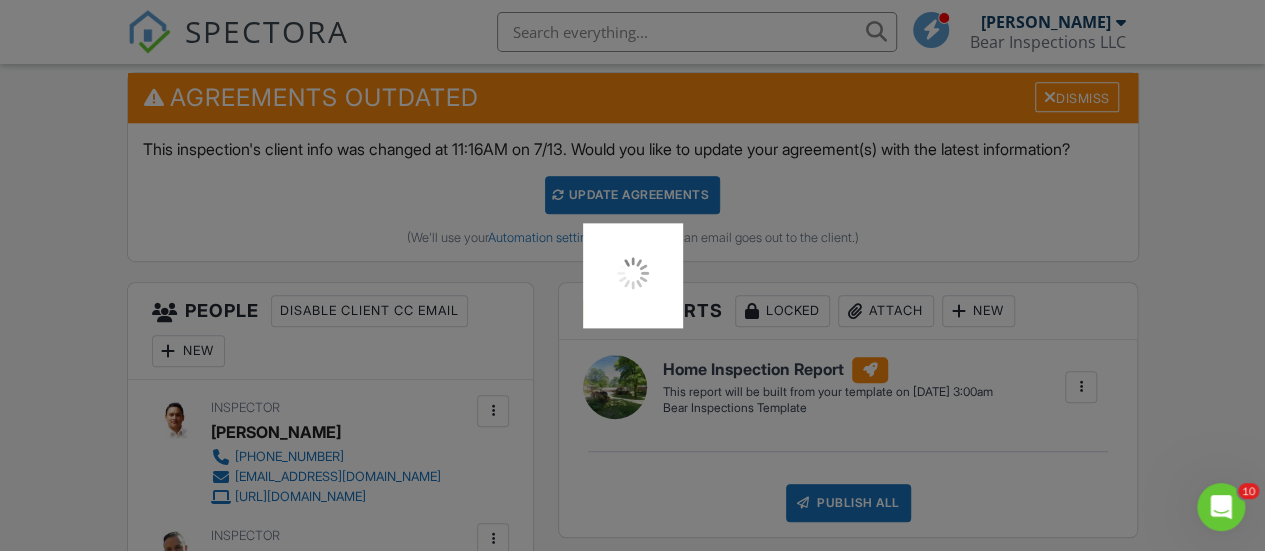 click at bounding box center [633, 275] 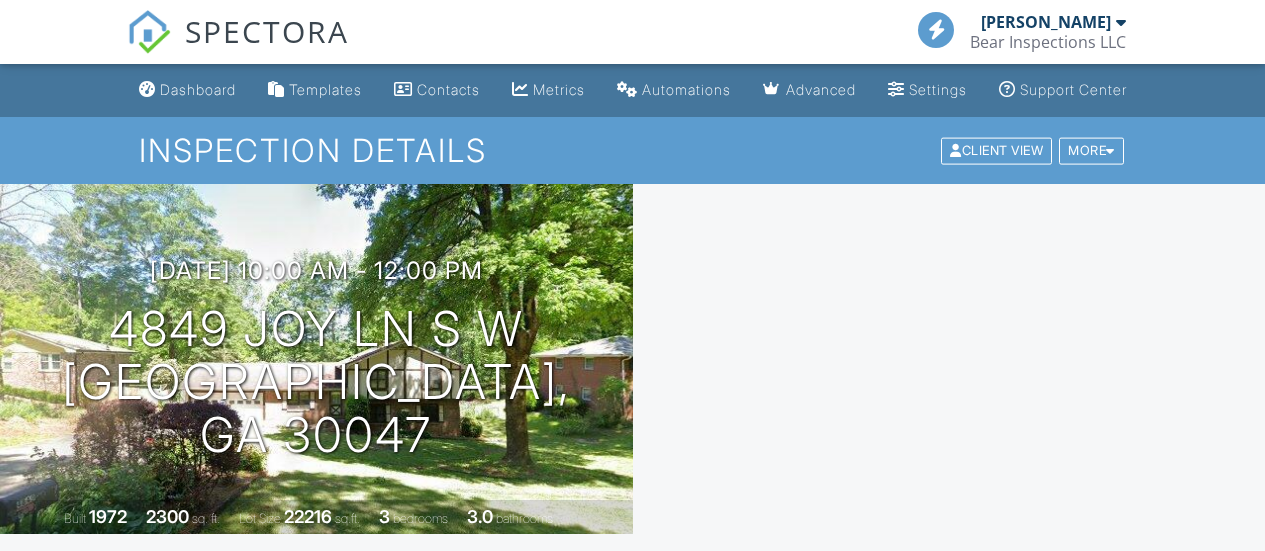 scroll, scrollTop: 0, scrollLeft: 0, axis: both 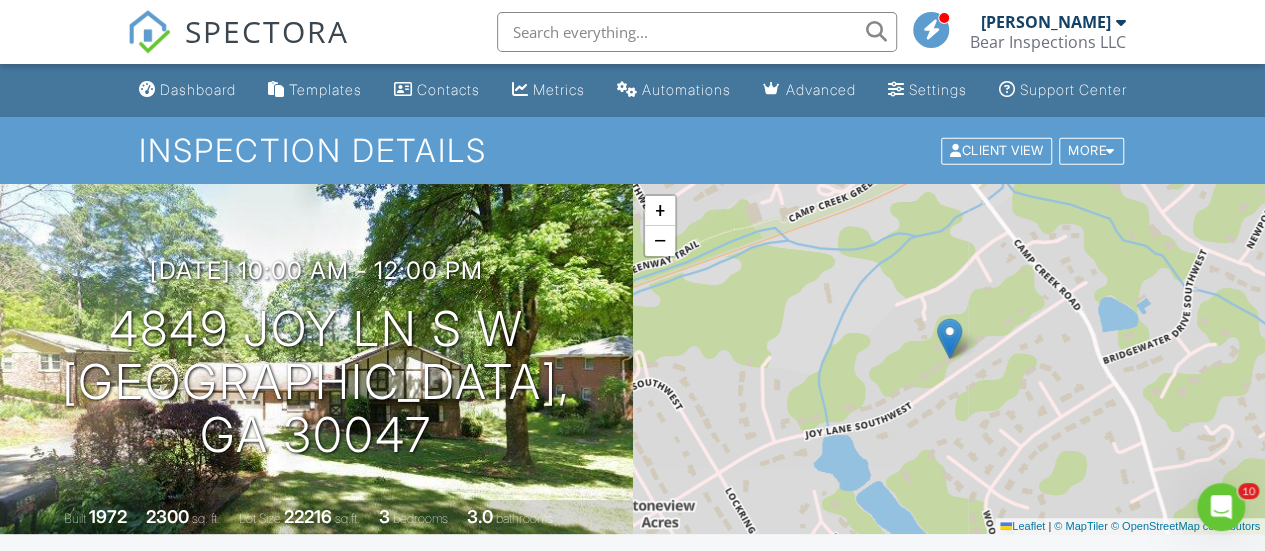 click on "Bear Inspections LLC" at bounding box center (1048, 42) 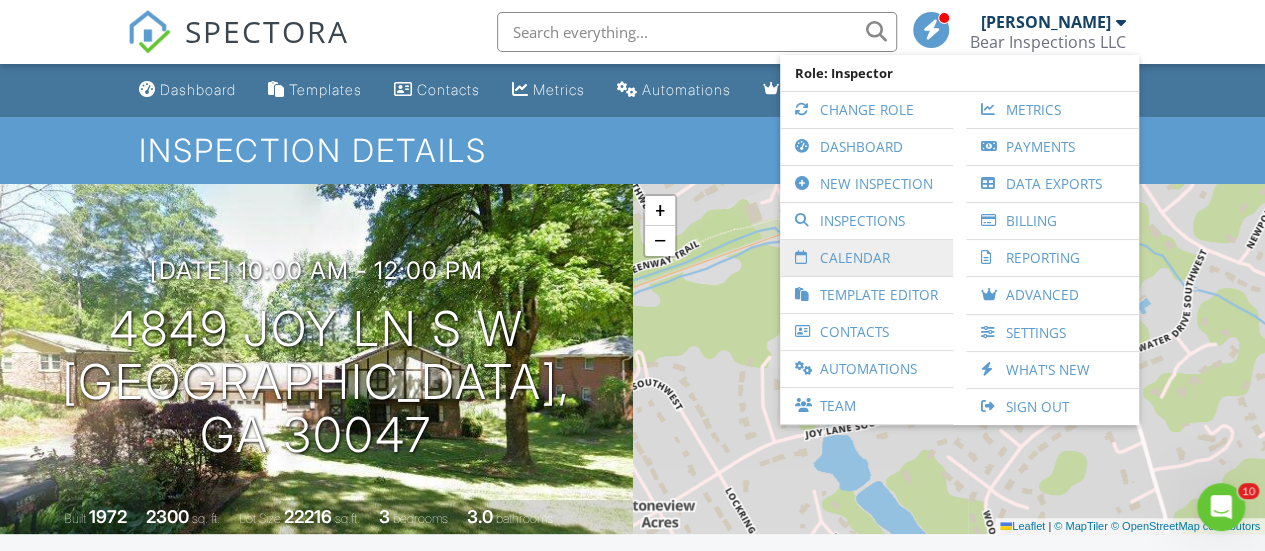 click on "Calendar" at bounding box center (866, 258) 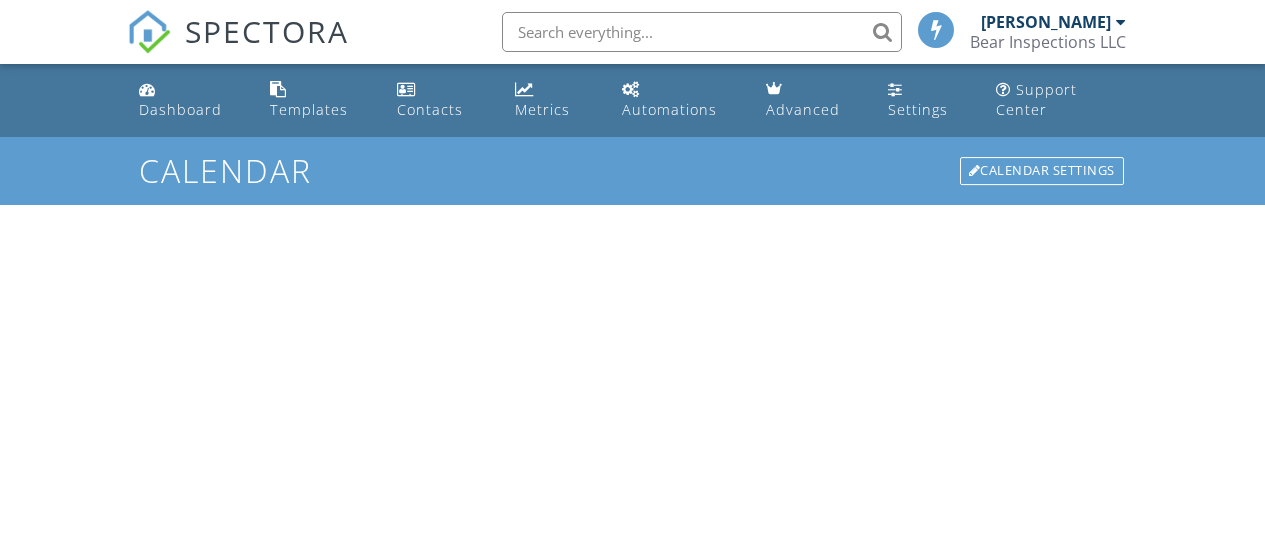 scroll, scrollTop: 0, scrollLeft: 0, axis: both 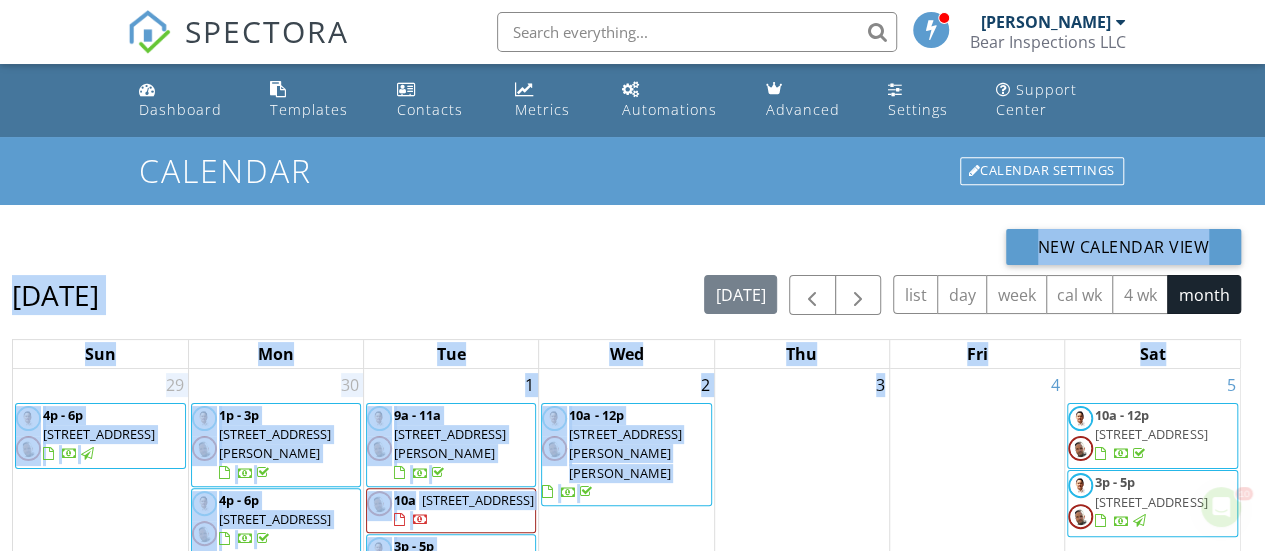 drag, startPoint x: 0, startPoint y: 0, endPoint x: 744, endPoint y: 397, distance: 843.2941 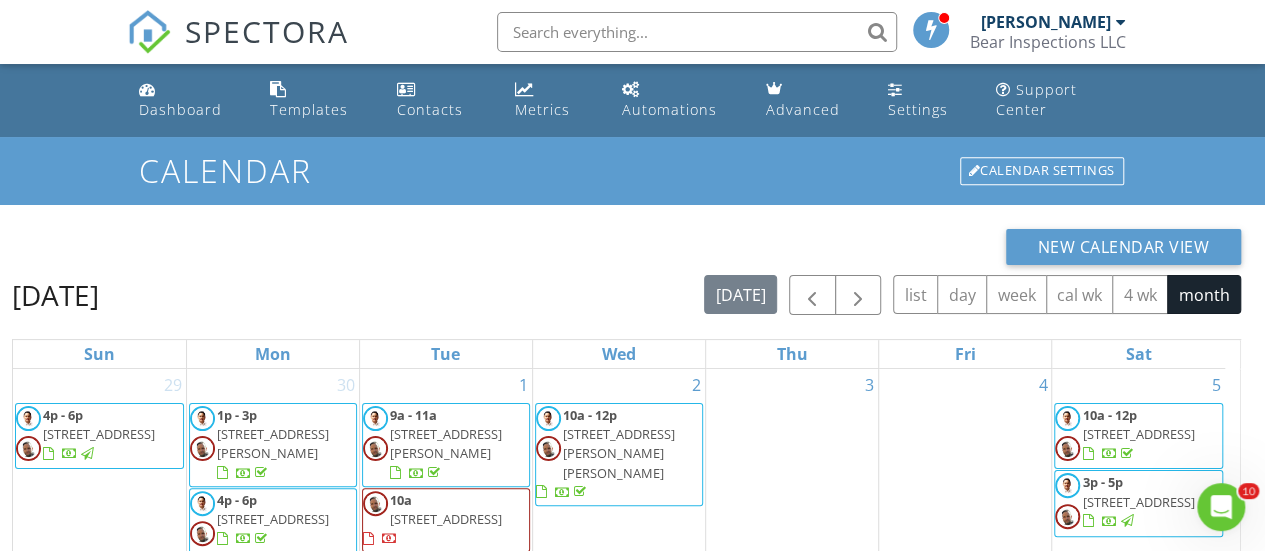click on "New Calendar View" at bounding box center (626, 247) 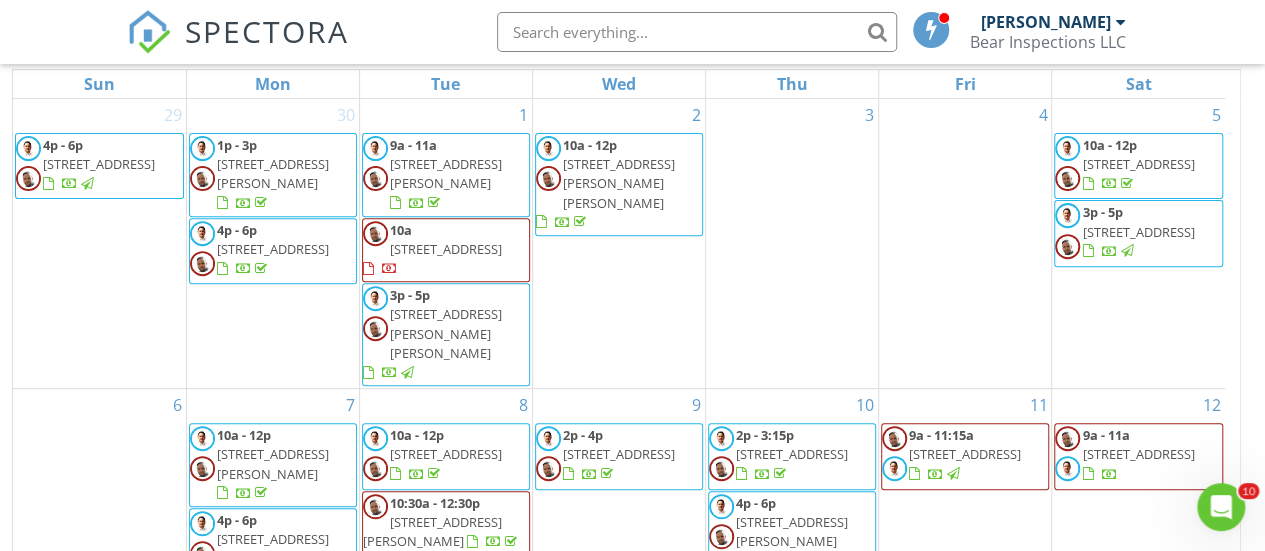 scroll, scrollTop: 286, scrollLeft: 0, axis: vertical 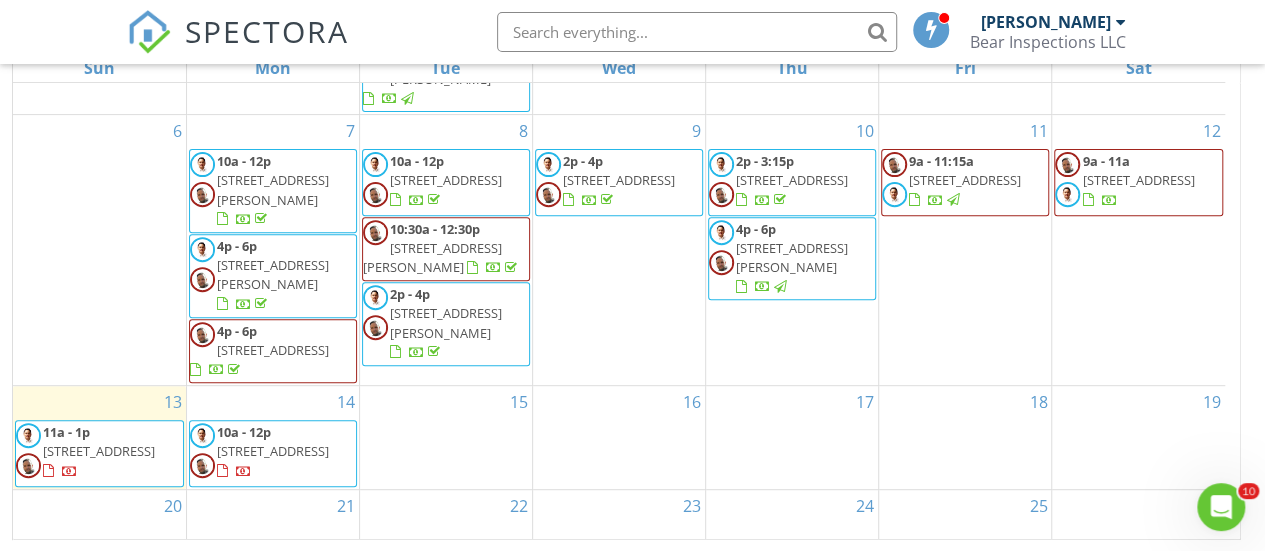 click on "15" at bounding box center [446, 437] 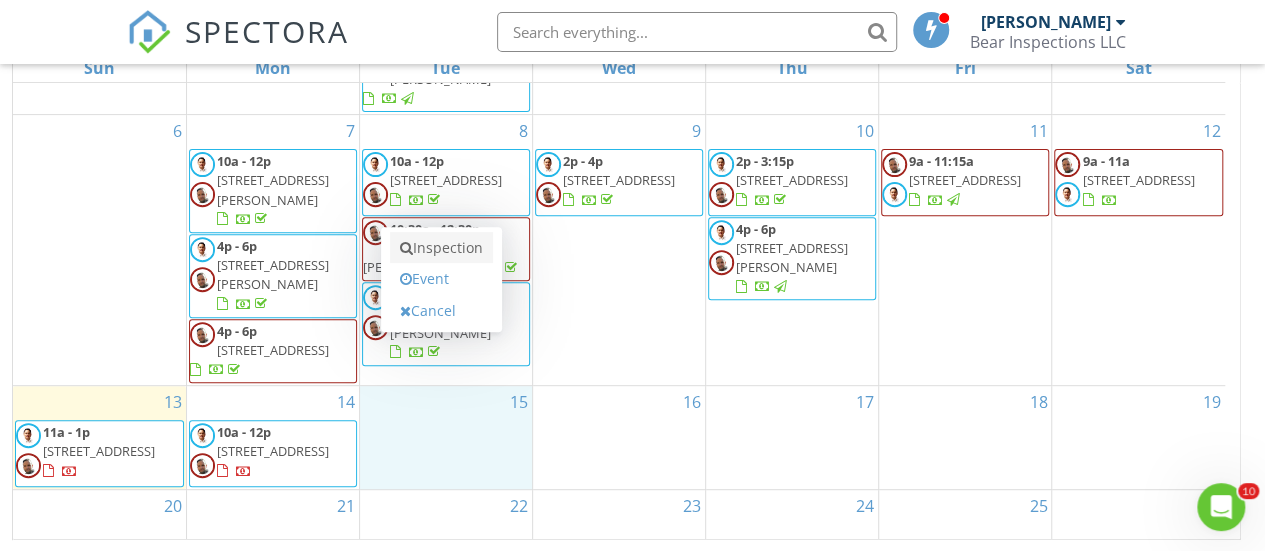 click on "Inspection" at bounding box center [441, 248] 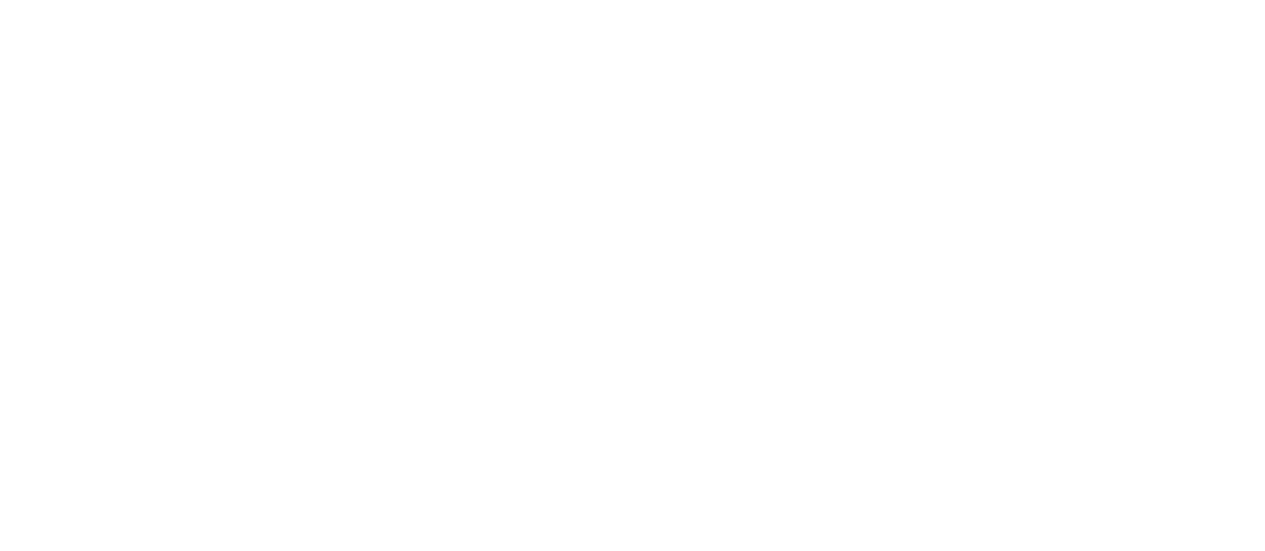 scroll, scrollTop: 0, scrollLeft: 0, axis: both 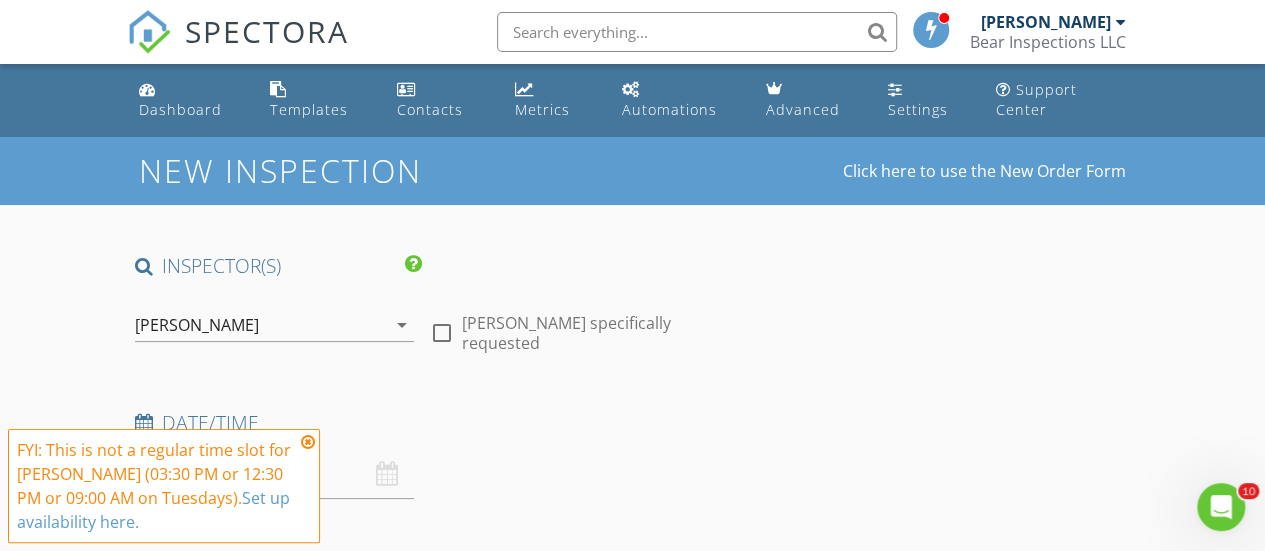 click on "FYI: This is not a regular time slot for [PERSON_NAME] (03:30 PM or 12:30 PM or 09:00 AM on Tuesdays).  Set up availability here." at bounding box center (164, 486) 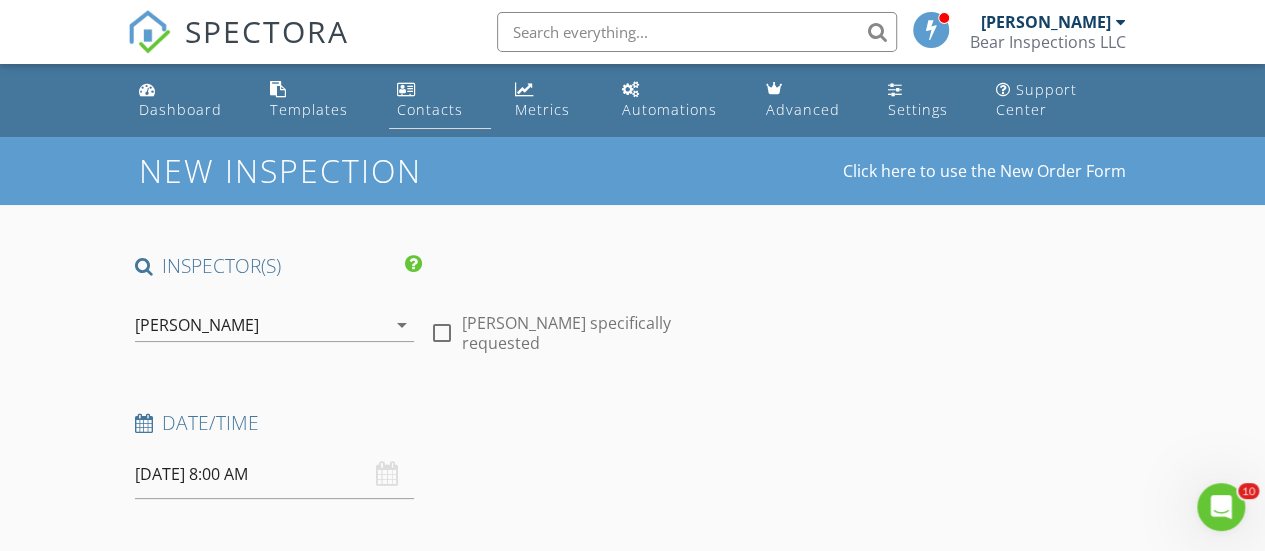 drag, startPoint x: 496, startPoint y: 377, endPoint x: 453, endPoint y: 127, distance: 253.67105 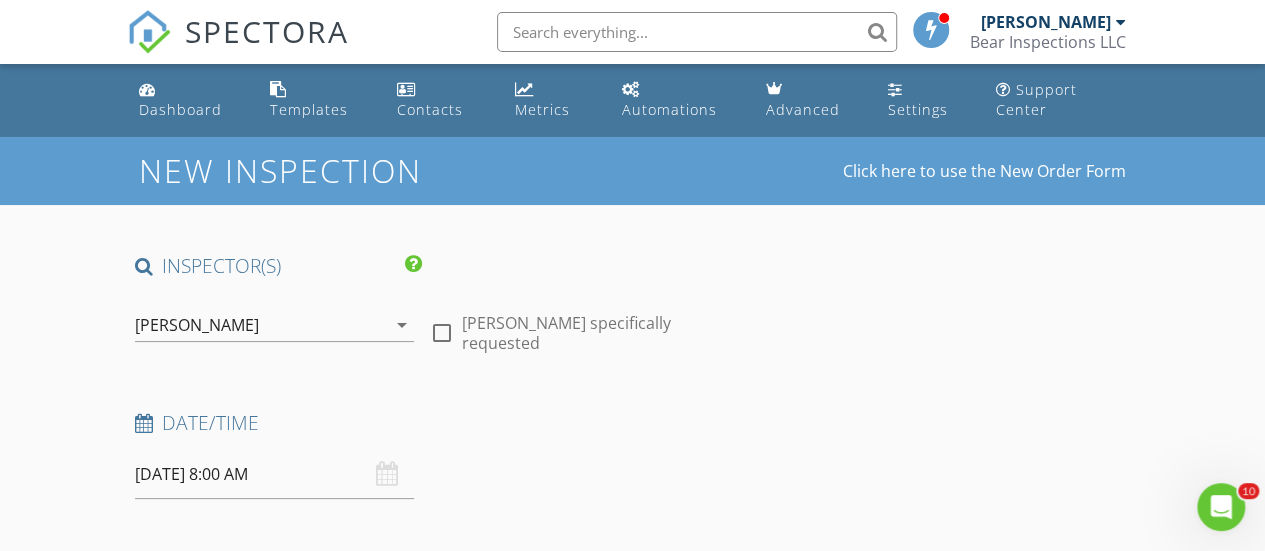 click on "INSPECTOR(S)" at bounding box center [422, 273] 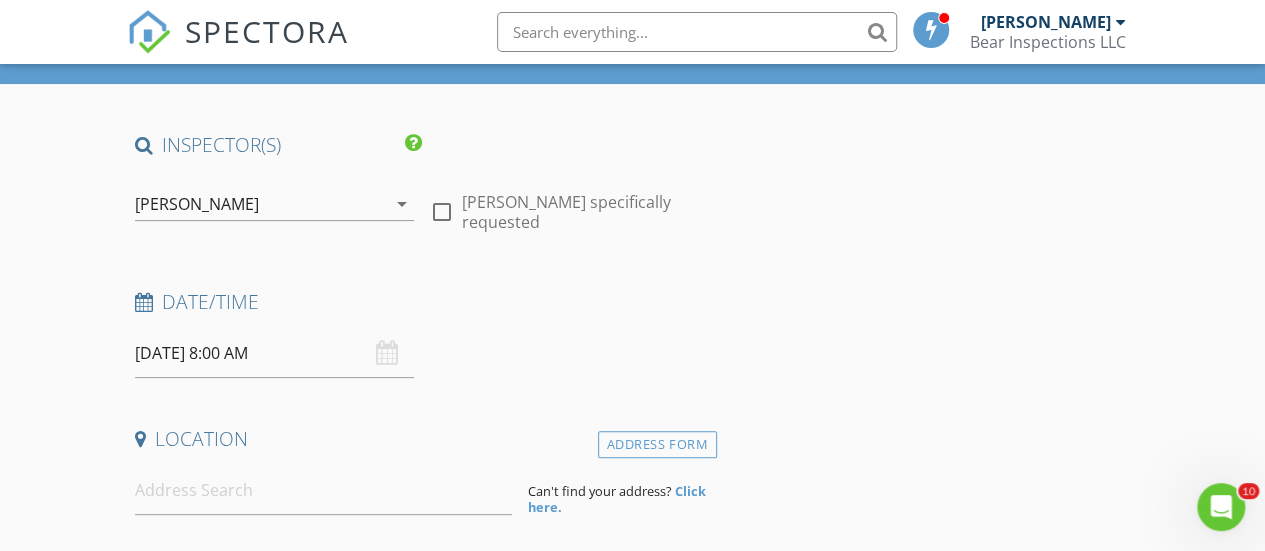 scroll, scrollTop: 123, scrollLeft: 0, axis: vertical 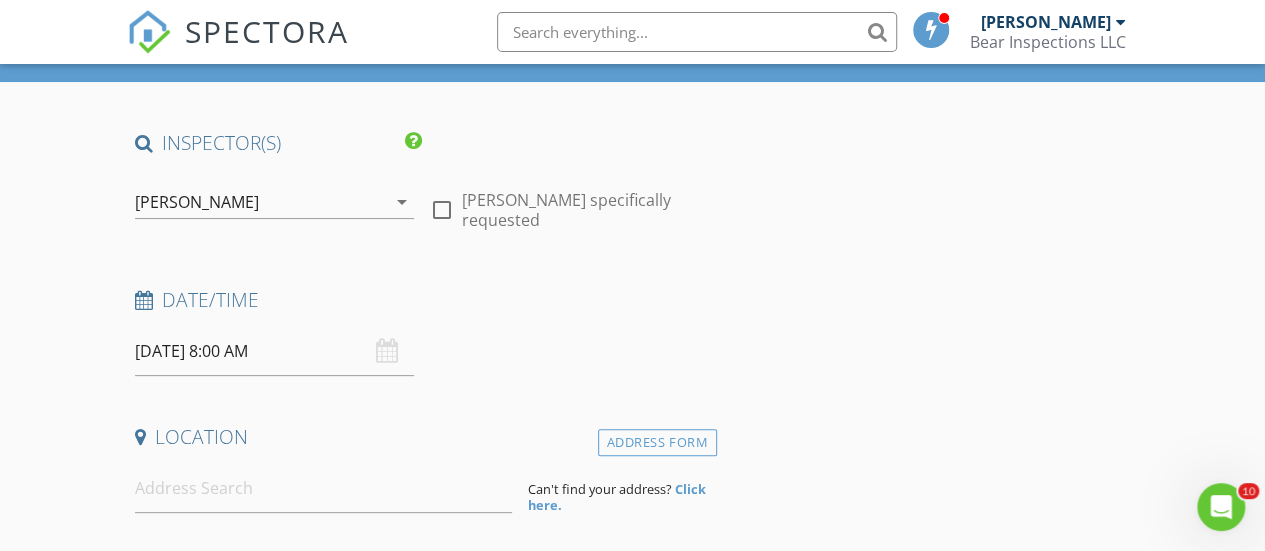 click on "07/15/2025 8:00 AM" at bounding box center (274, 351) 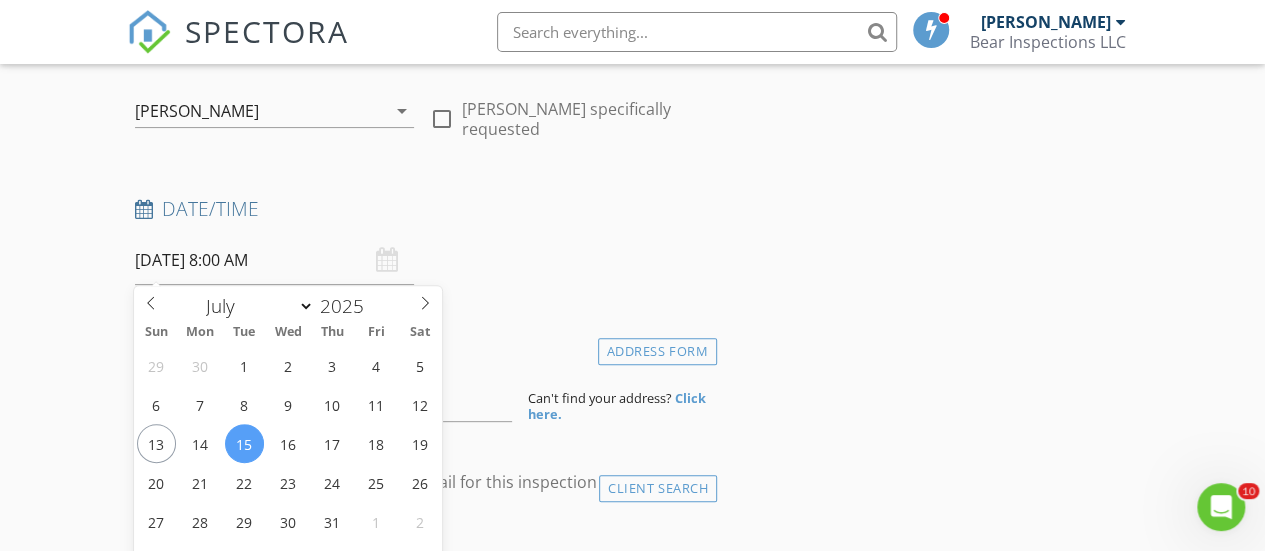 scroll, scrollTop: 465, scrollLeft: 0, axis: vertical 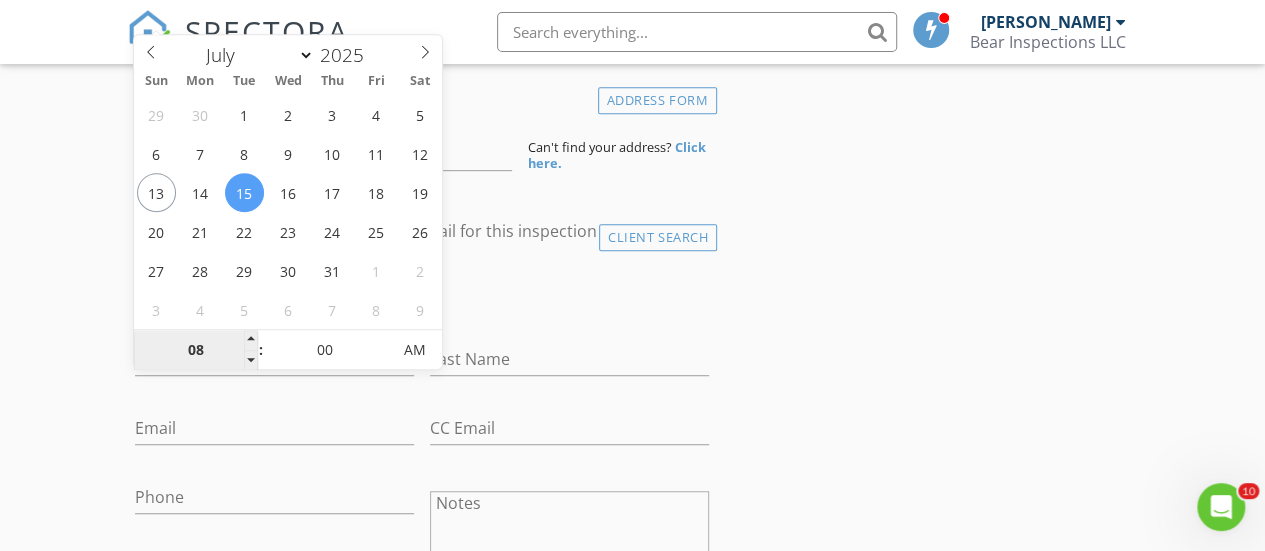 click on "08" at bounding box center [195, 351] 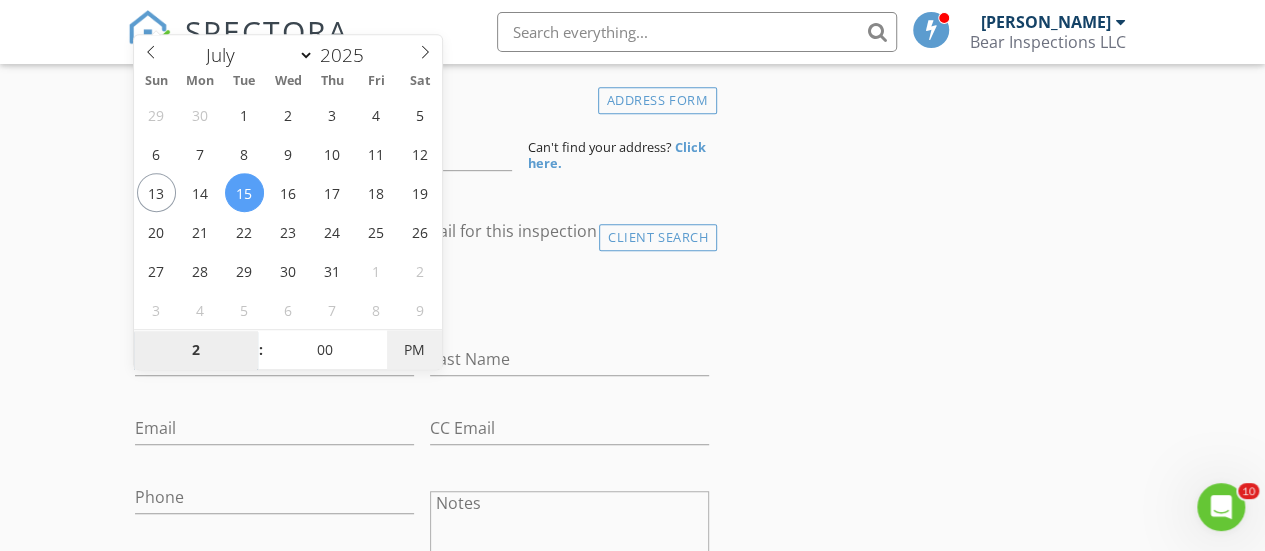 type on "02" 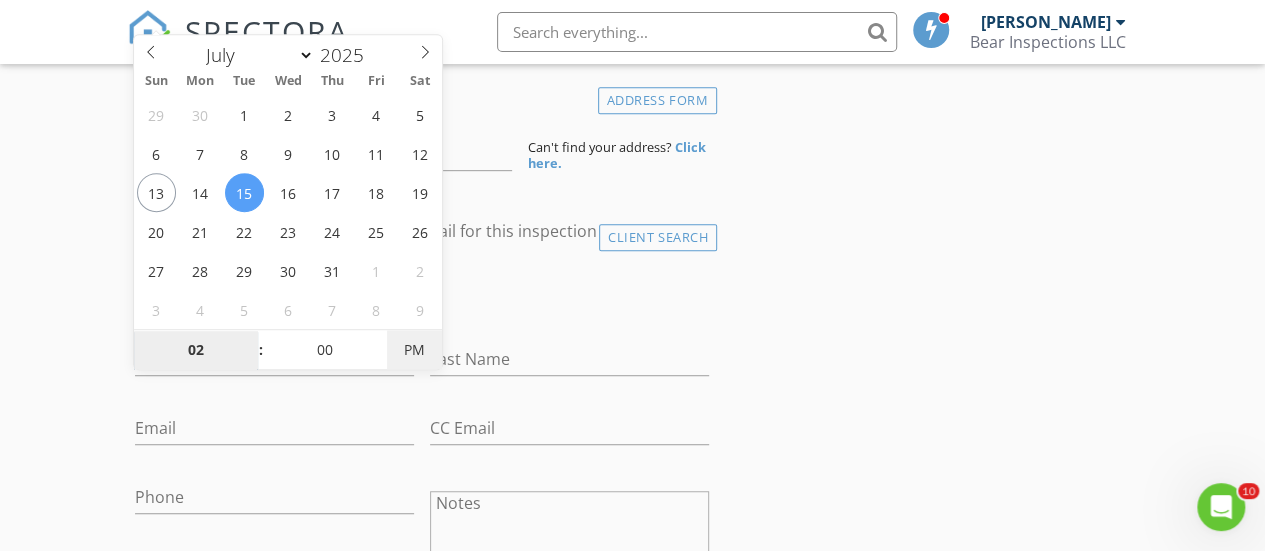 click on "PM" at bounding box center (414, 350) 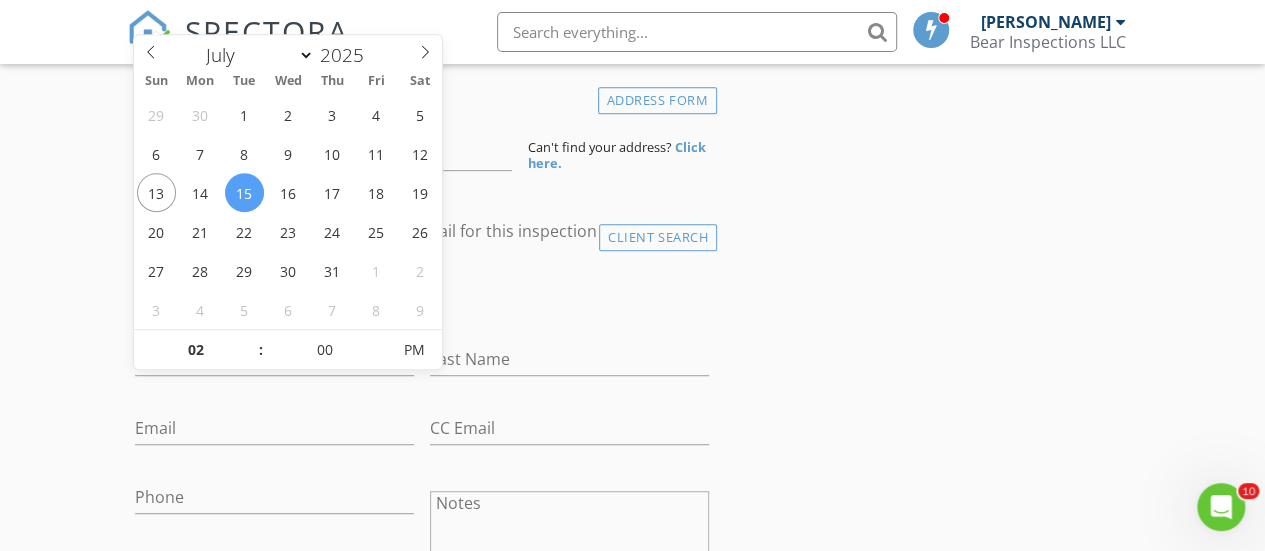click on "Last Name" at bounding box center [569, 363] 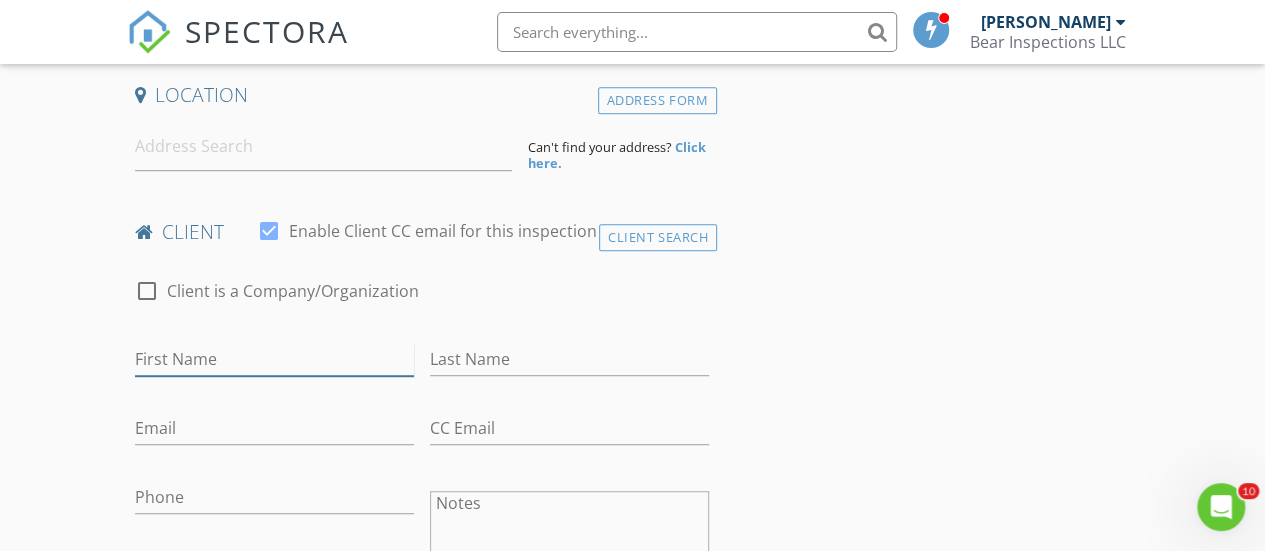click on "First Name" at bounding box center [274, 359] 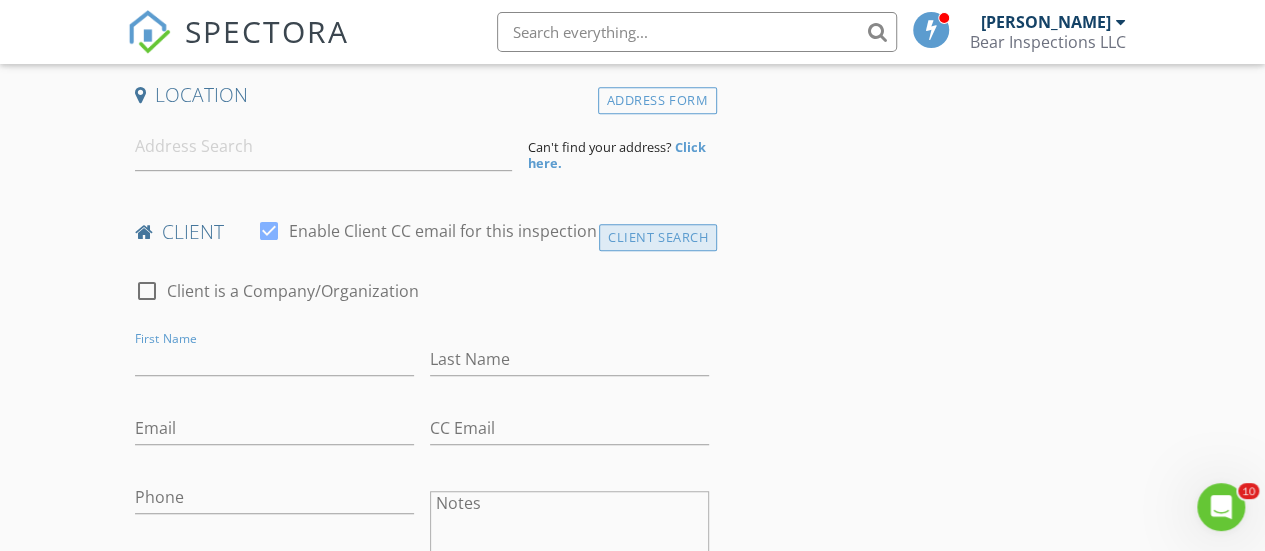 click on "Client Search" at bounding box center [658, 237] 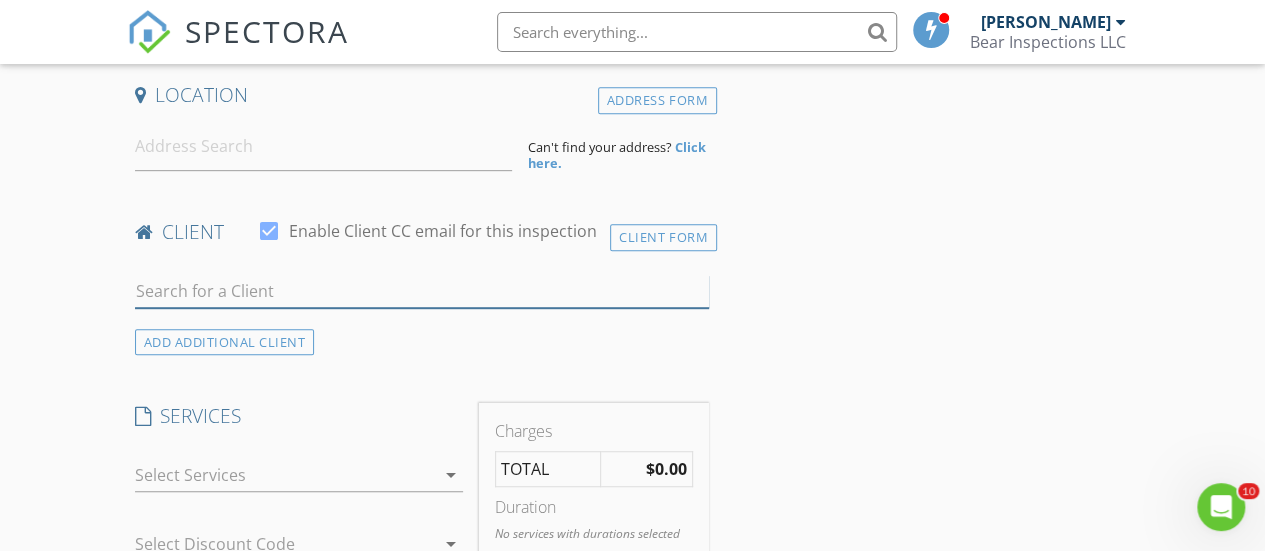 click at bounding box center (422, 291) 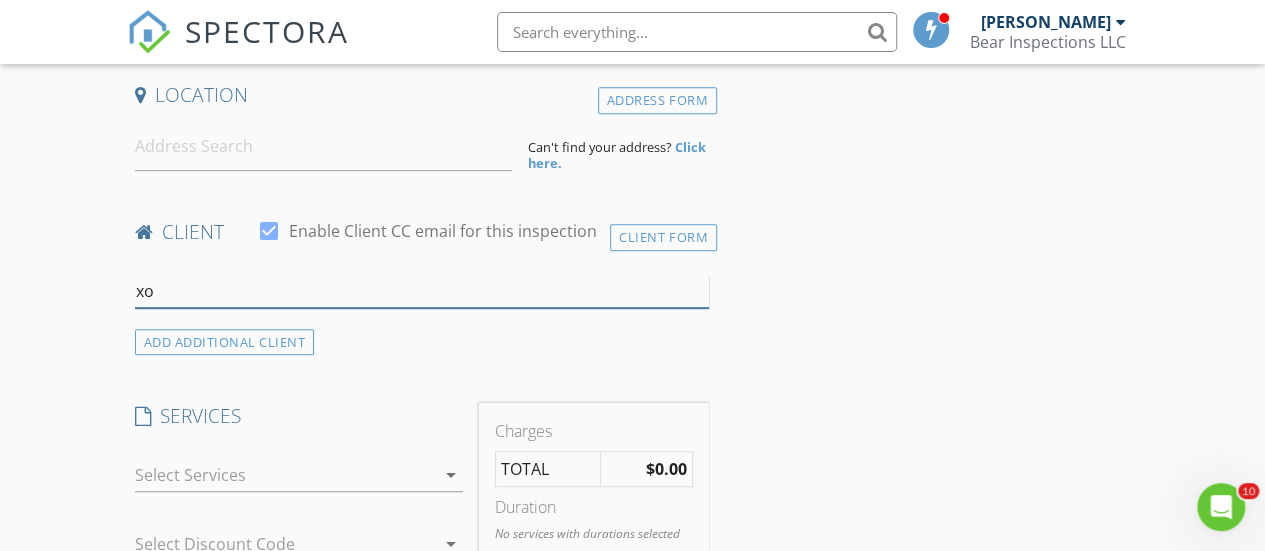 type on "x" 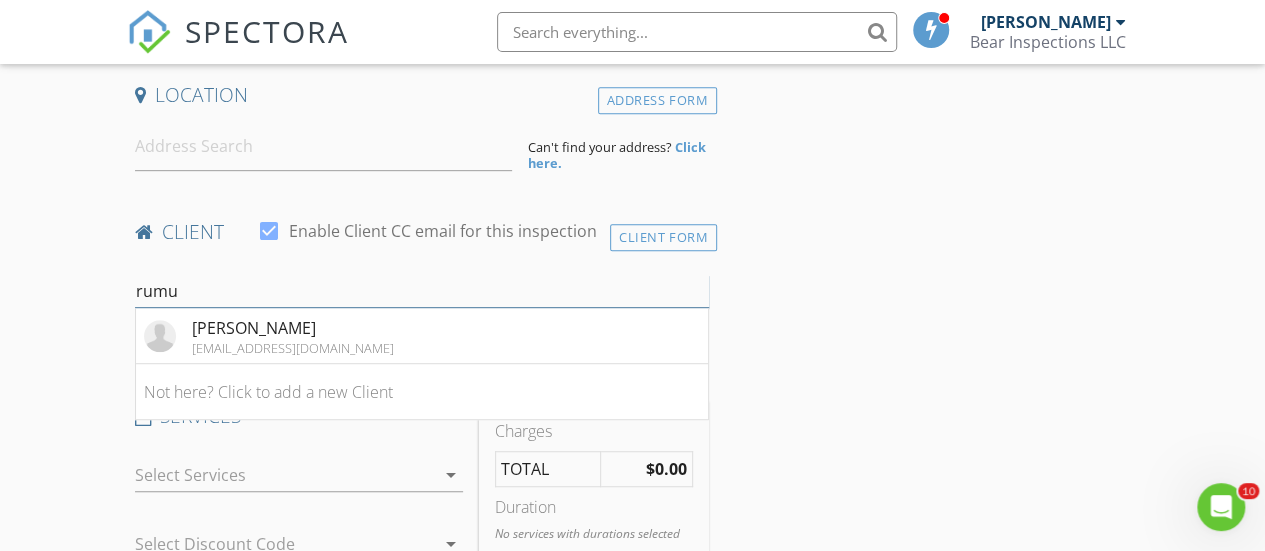 type on "rumu" 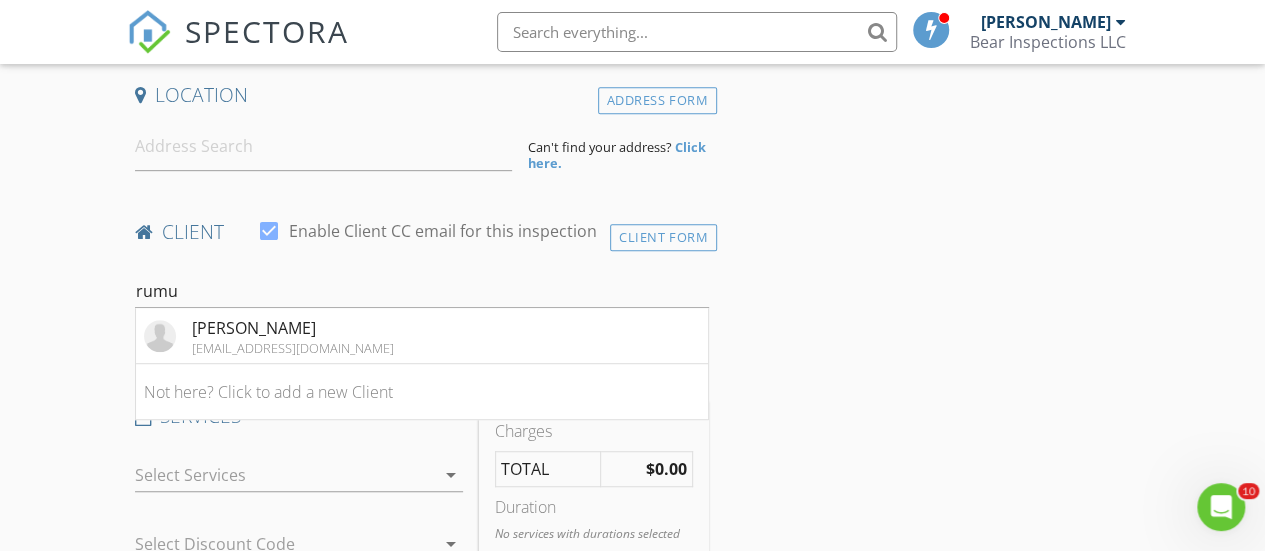 click on "xochilthrumualdo01@icloud.com" at bounding box center [293, 348] 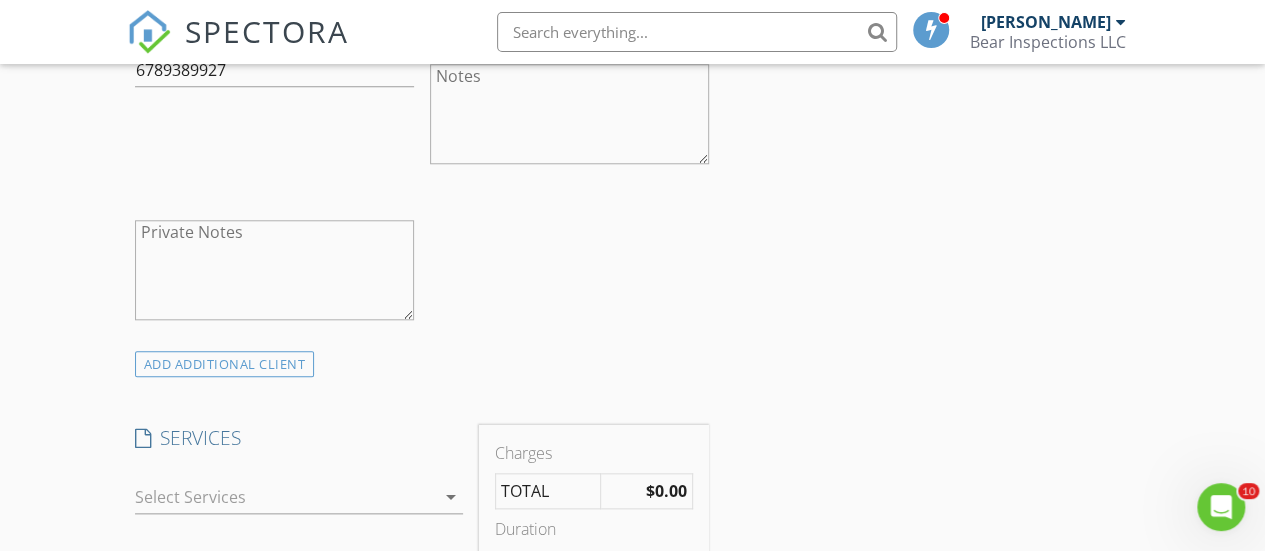 scroll, scrollTop: 989, scrollLeft: 0, axis: vertical 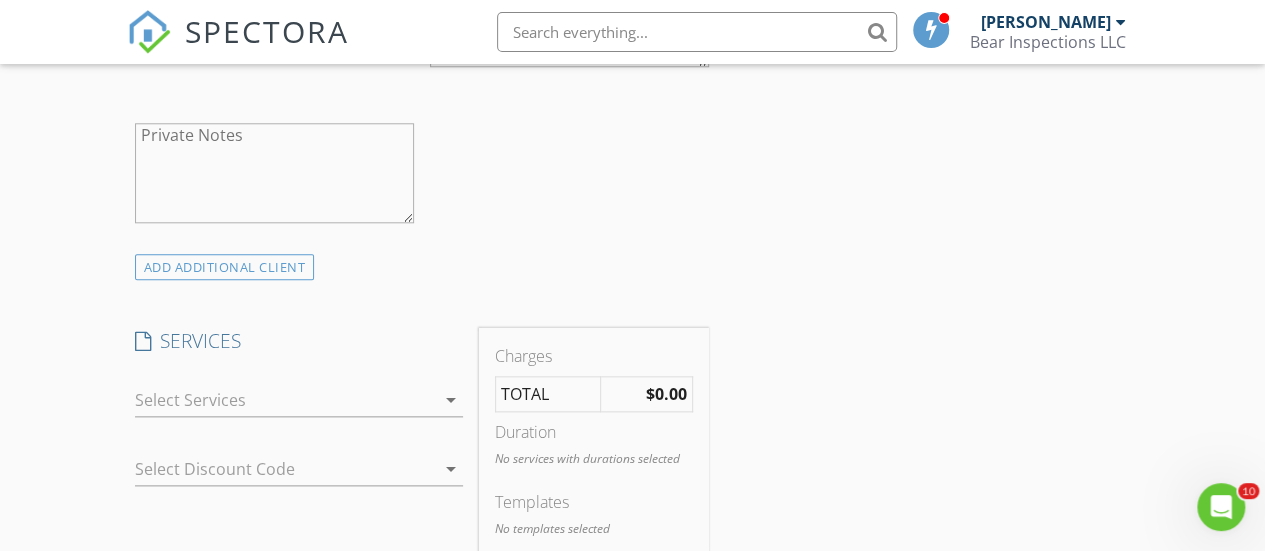 click at bounding box center (285, 400) 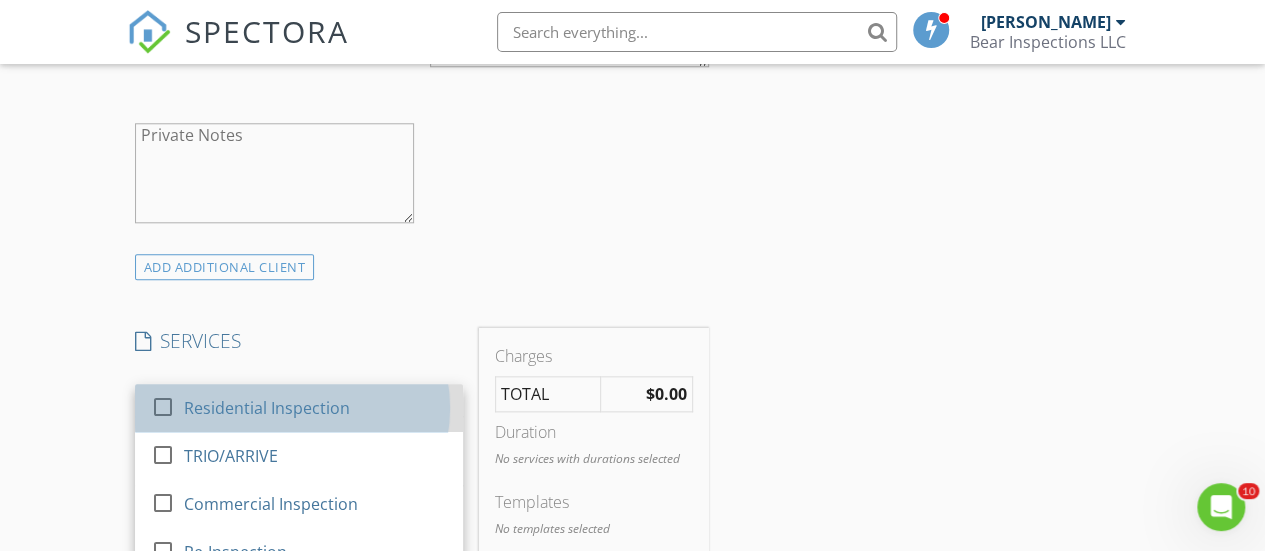 click on "Residential Inspection" at bounding box center (266, 408) 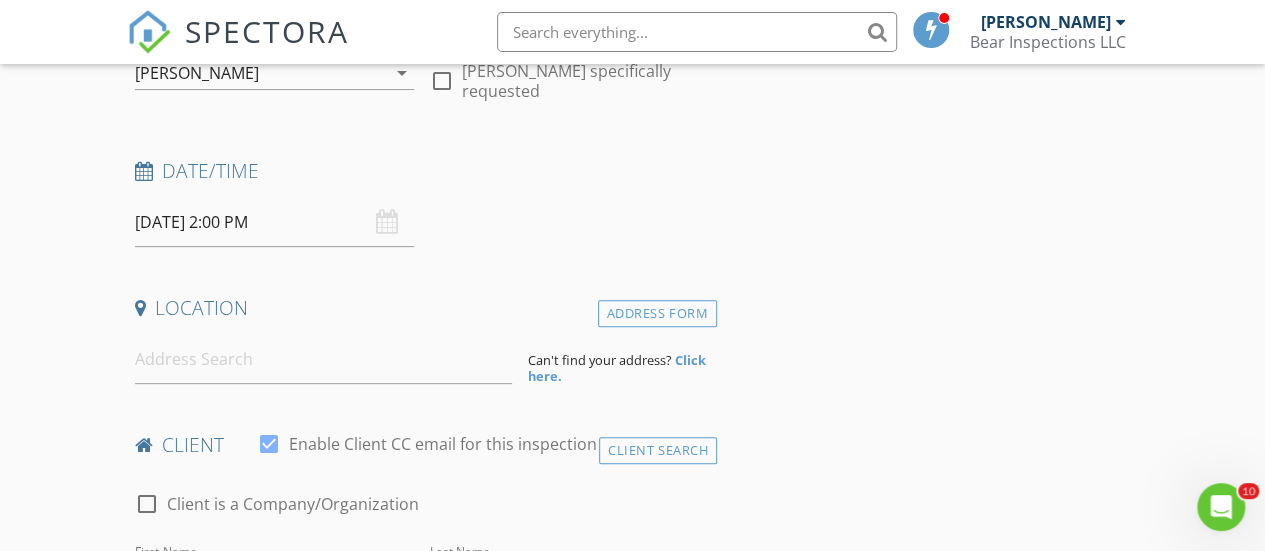 scroll, scrollTop: 278, scrollLeft: 0, axis: vertical 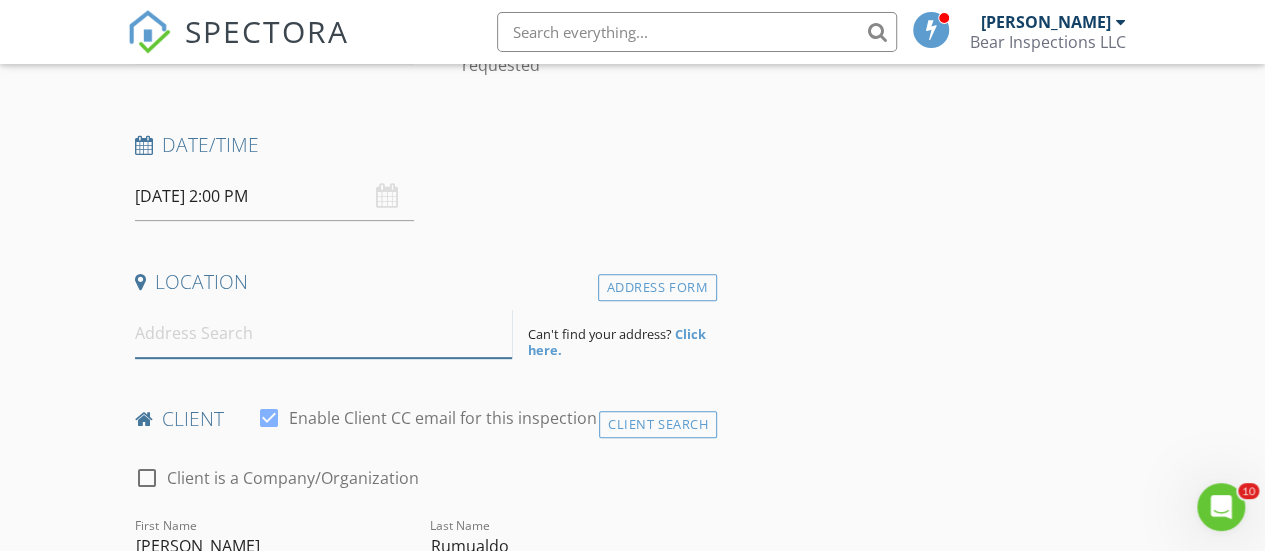 click at bounding box center (324, 333) 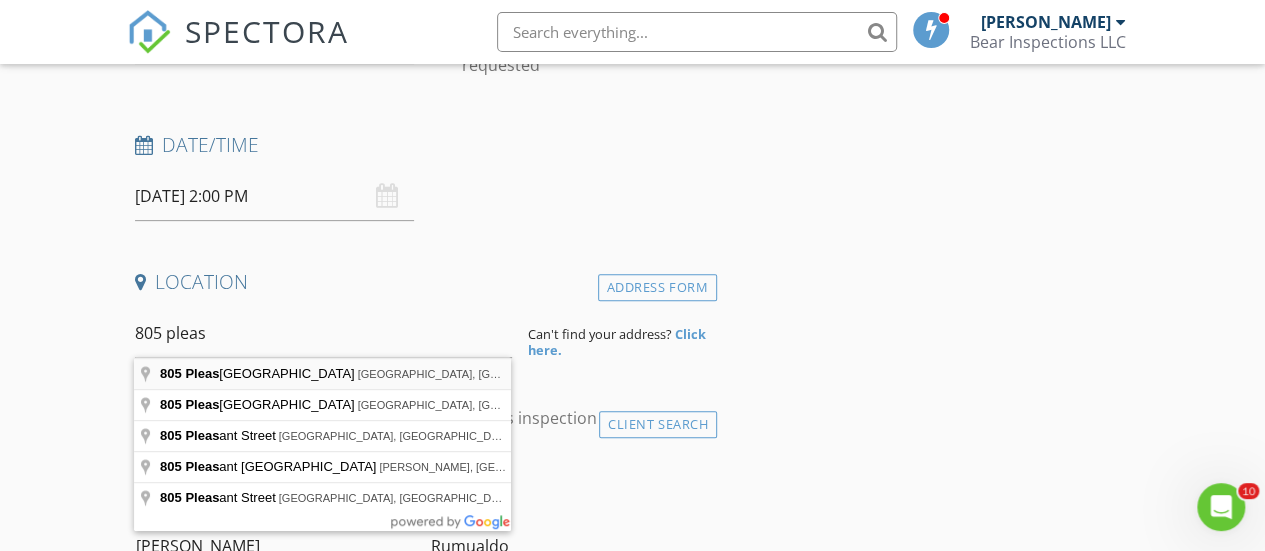 type on "805 Pleasant Hill Road, Lilburn, GA, USA" 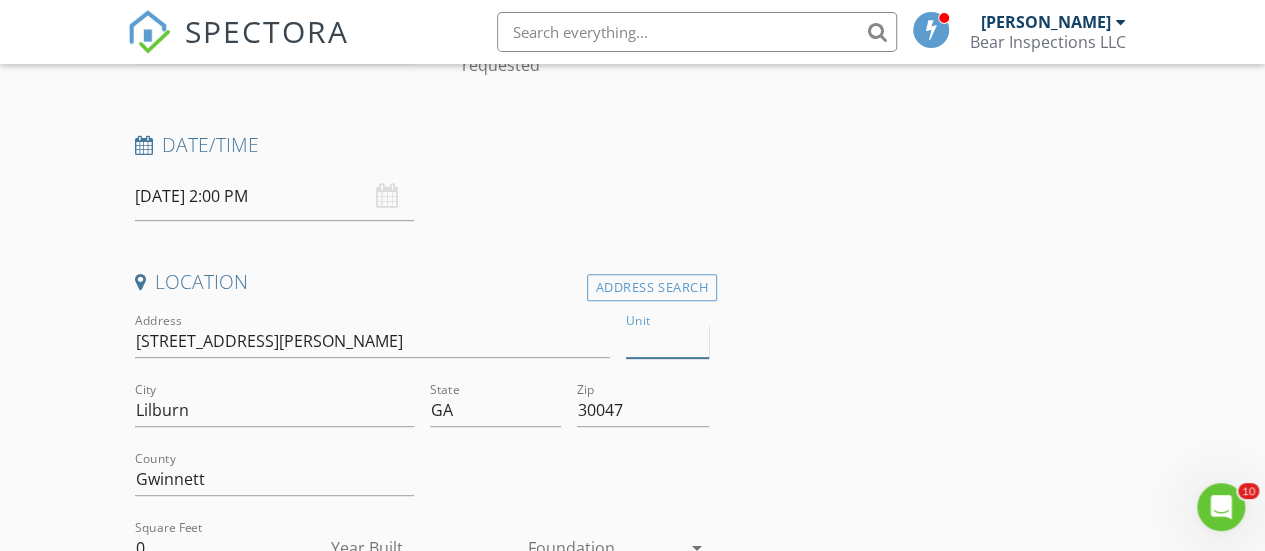 click on "Unit" at bounding box center (667, 341) 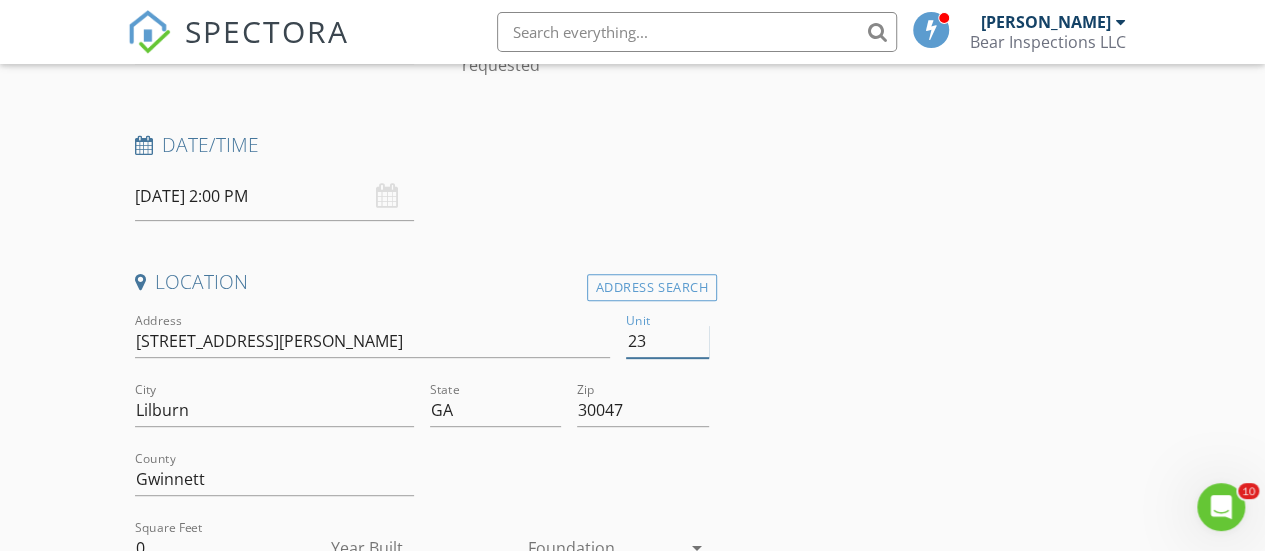 type on "231" 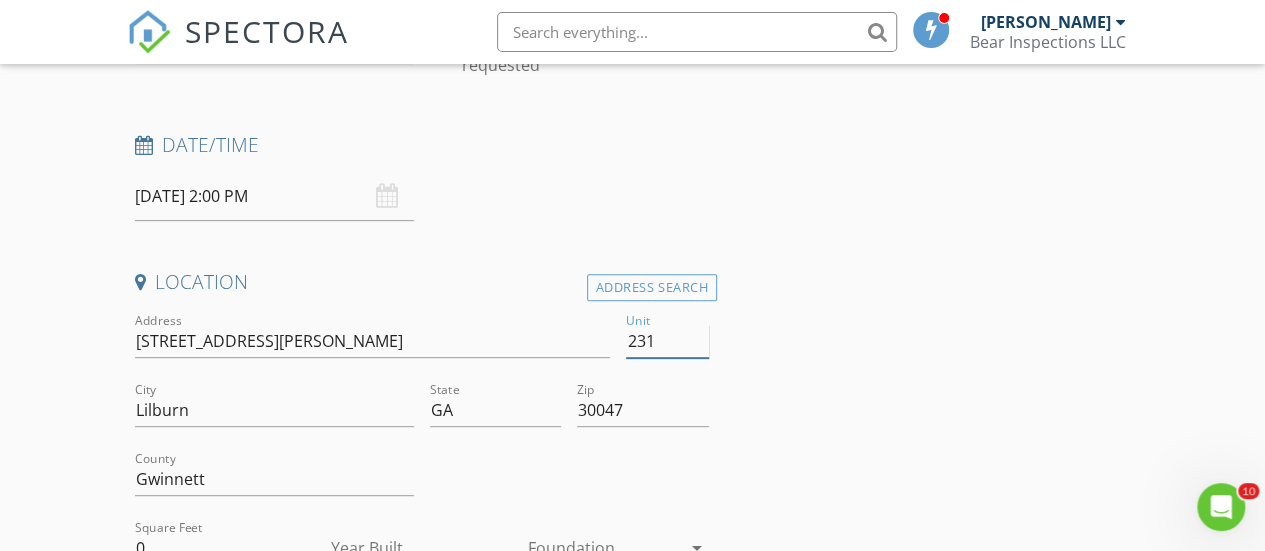 type 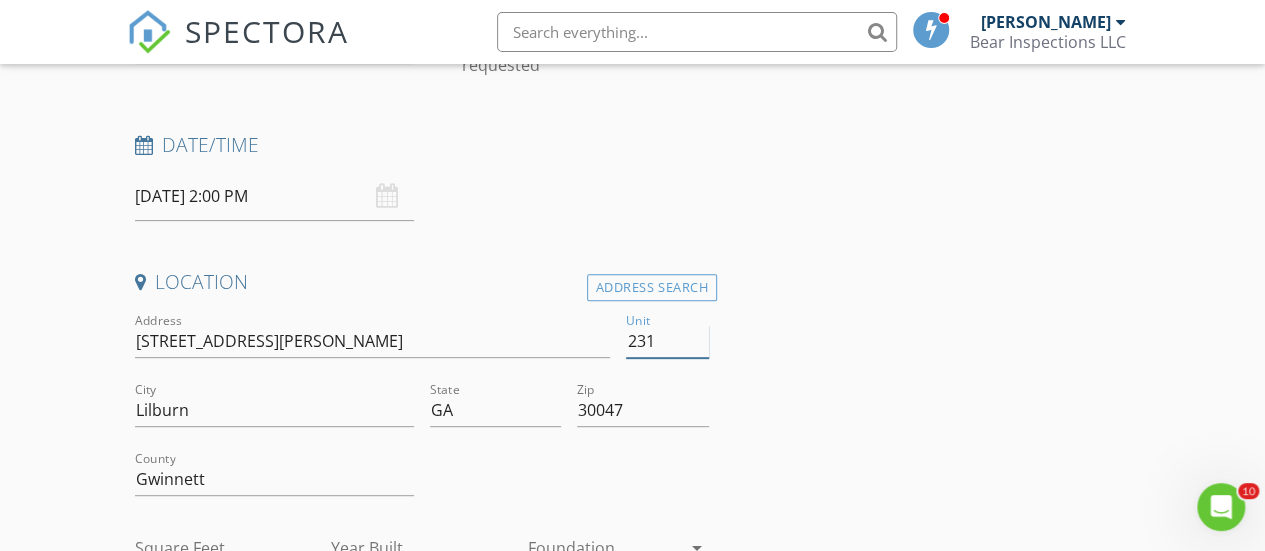 type on "231" 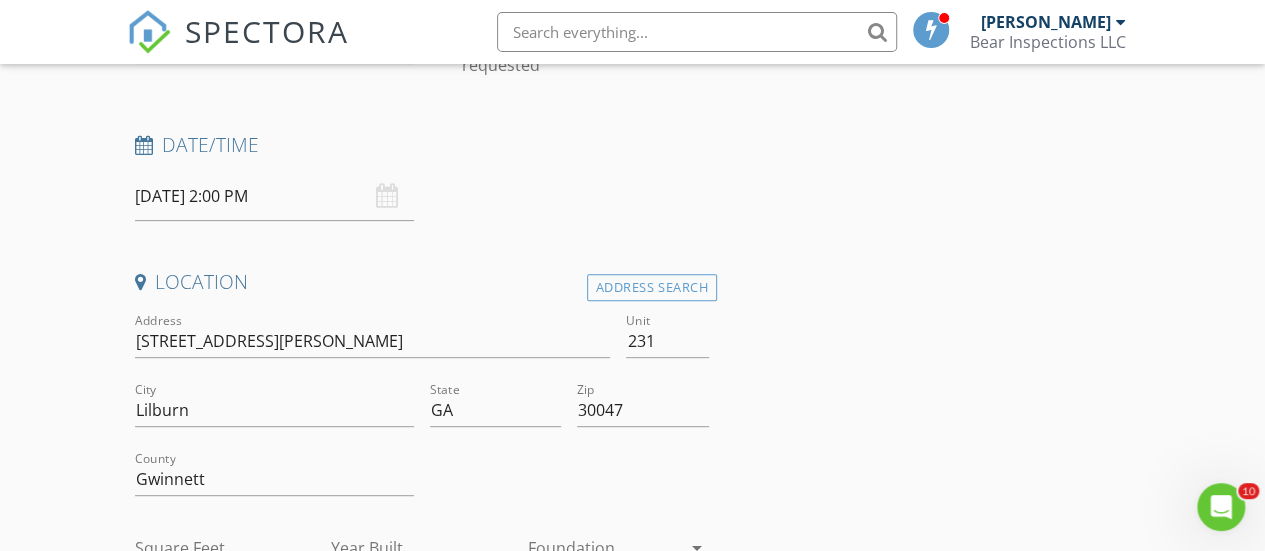 click on "INSPECTOR(S)
check_box   Sergio Penagos   PRIMARY   check_box_outline_blank   Juan Castillo     Sergio Penagos arrow_drop_down   check_box_outline_blank Sergio Penagos specifically requested
Date/Time
07/15/2025 2:00 PM
Location
Address Search       Address 805 Pleasant Hill Rd   Unit 231   City Lilburn   State GA   Zip 30047   County Gwinnett     Square Feet   Year Built   Foundation arrow_drop_down     Sergio Penagos     11.9 miles     (20 minutes)
client
check_box Enable Client CC email for this inspection   Client Search     check_box_outline_blank Client is a Company/Organization     First Name Xochilt   Last Name Rumualdo   Email xochilthrumualdo01@icloud.com   CC Email   Phone 6789389927           Notes   Private Notes
ADD ADDITIONAL client
SERVICES
check_box" at bounding box center (633, 1672) 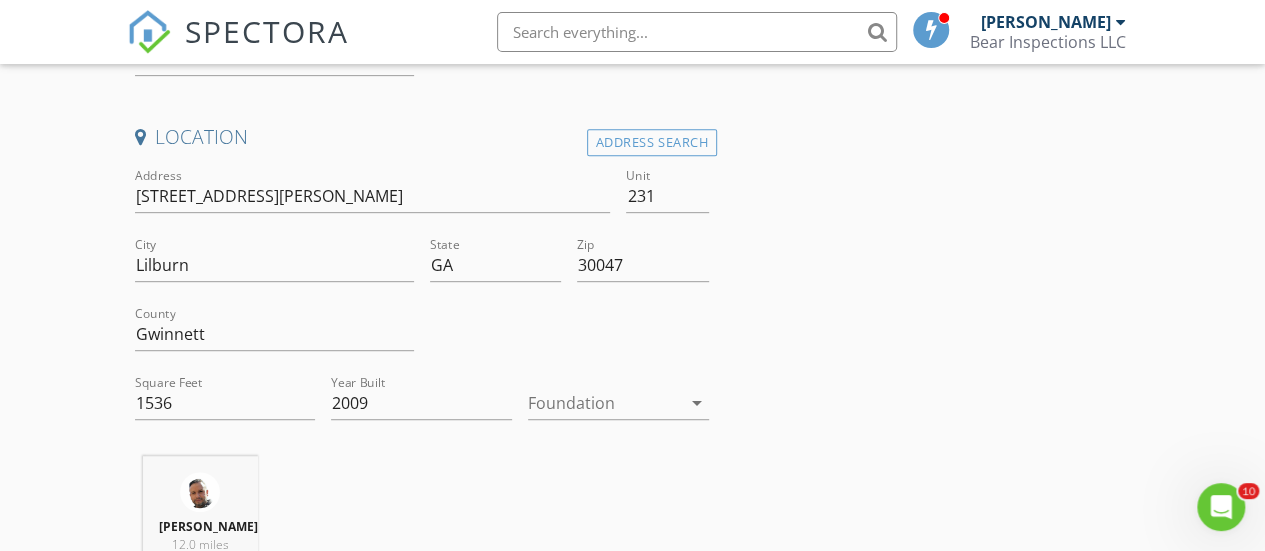 scroll, scrollTop: 424, scrollLeft: 0, axis: vertical 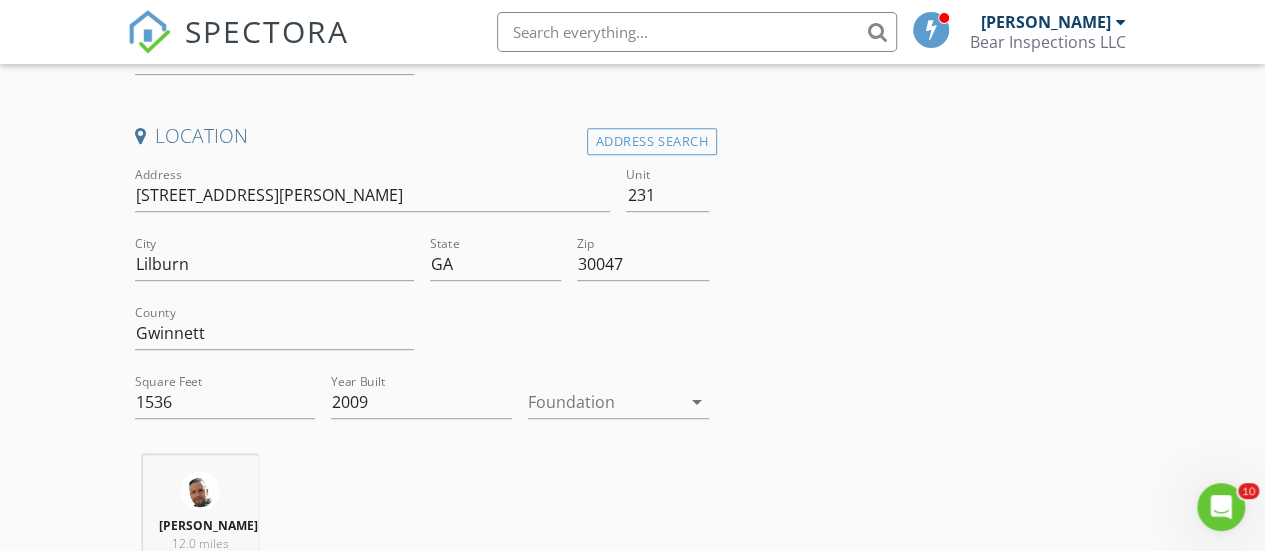 click on "INSPECTOR(S)
check_box   Sergio Penagos   PRIMARY   check_box_outline_blank   Juan Castillo     Sergio Penagos arrow_drop_down   check_box_outline_blank Sergio Penagos specifically requested
Date/Time
07/15/2025 2:00 PM
Location
Address Search       Address 805 Pleasant Hill Rd   Unit 231   City Lilburn   State GA   Zip 30047   County Gwinnett     Square Feet 1536   Year Built 2009   Foundation arrow_drop_down     Sergio Penagos     12.0 miles     (20 minutes)
client
check_box Enable Client CC email for this inspection   Client Search     check_box_outline_blank Client is a Company/Organization     First Name Xochilt   Last Name Rumualdo   Email xochilthrumualdo01@icloud.com   CC Email   Phone 6789389927           Notes   Private Notes
ADD ADDITIONAL client
SERVICES" at bounding box center [633, 1526] 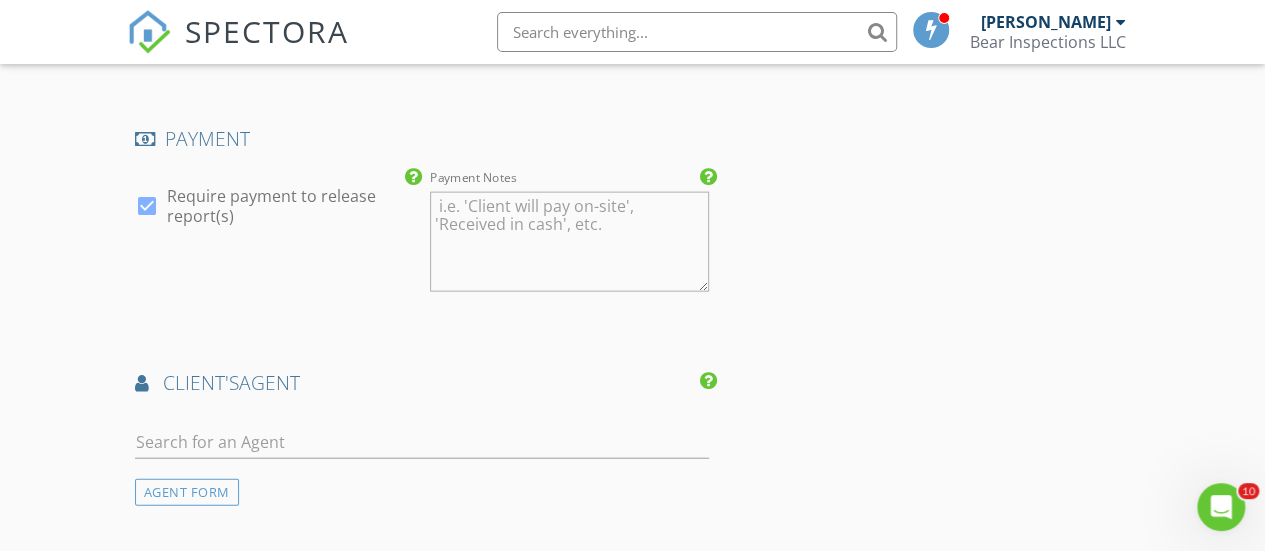 scroll, scrollTop: 2409, scrollLeft: 0, axis: vertical 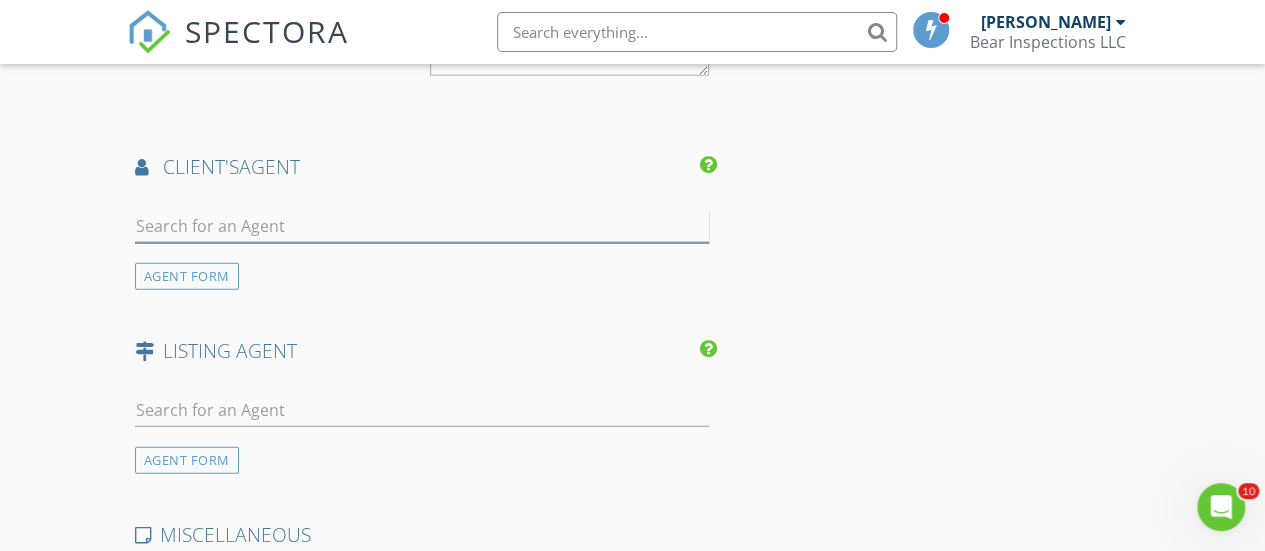 click at bounding box center (422, 226) 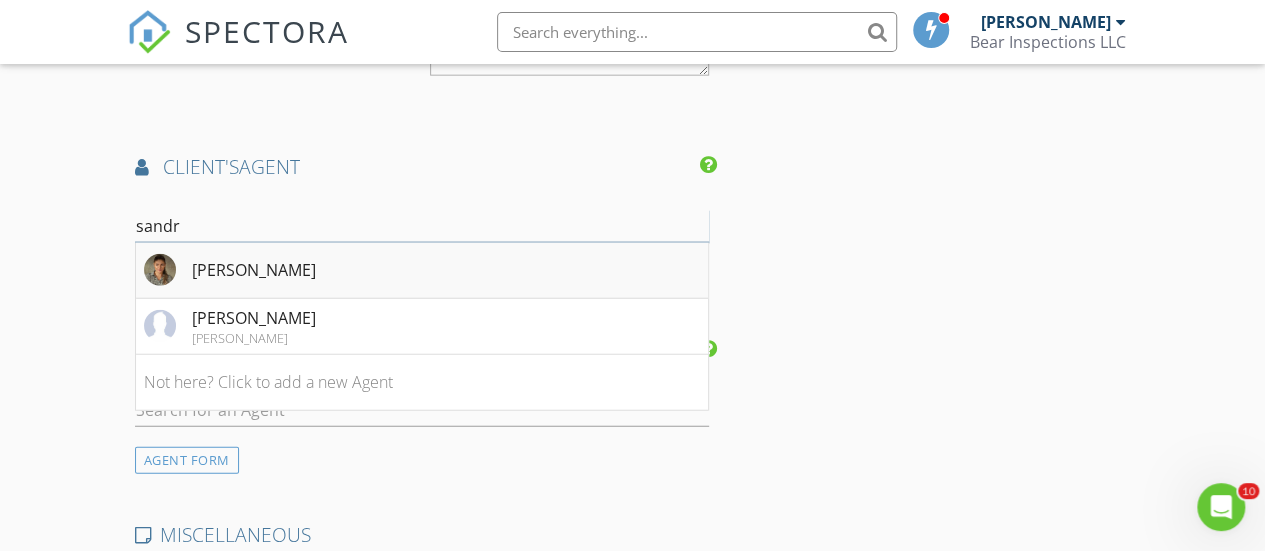type on "sandr" 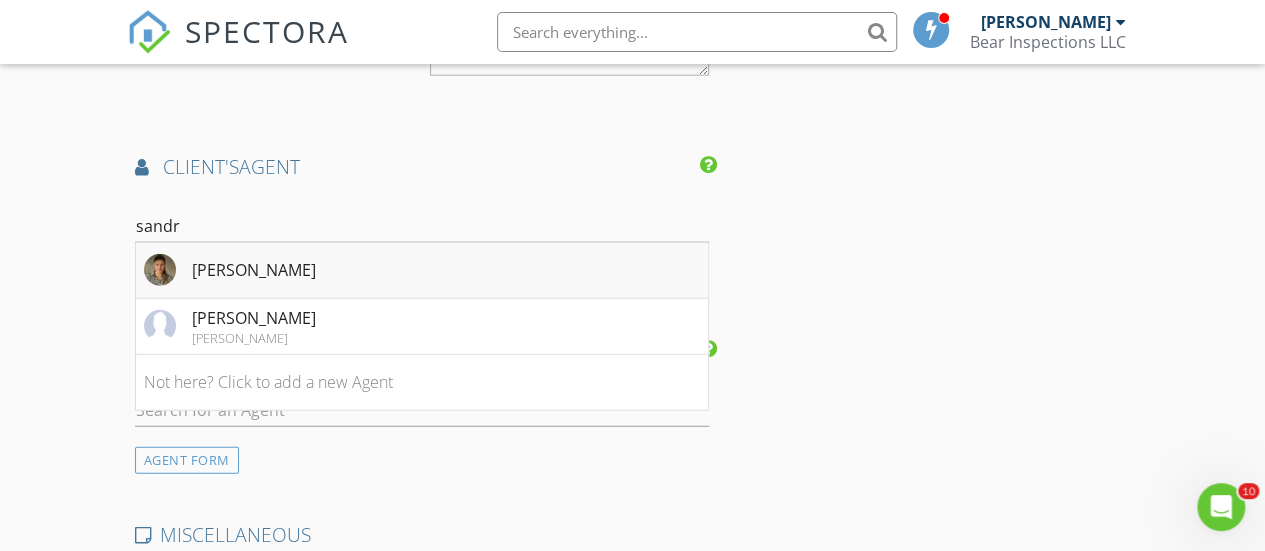 click on "[PERSON_NAME]" at bounding box center (422, 271) 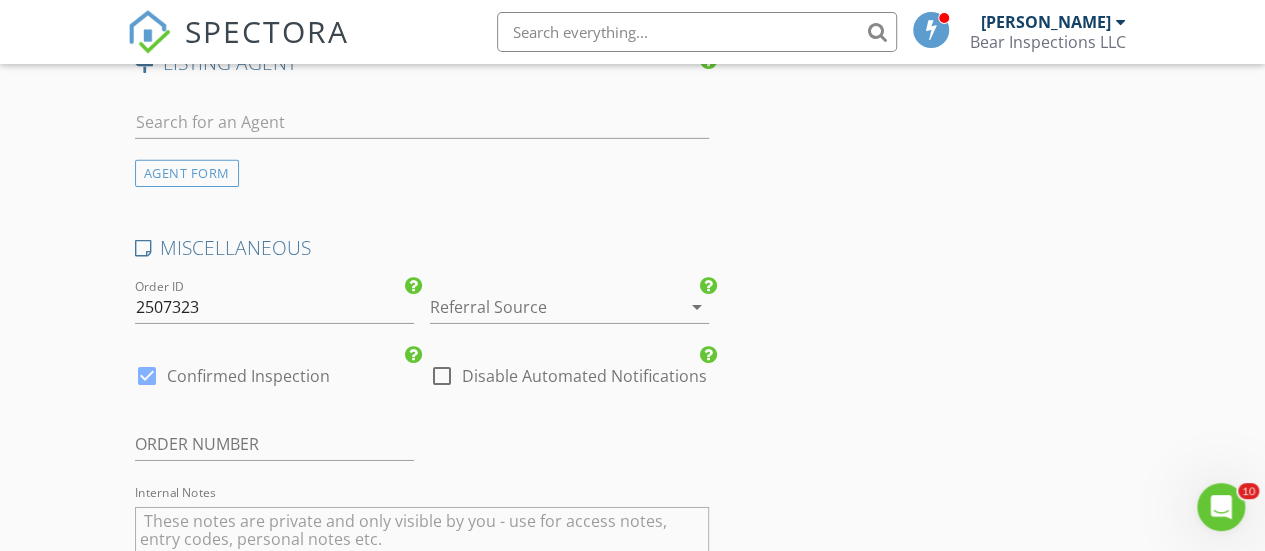 scroll, scrollTop: 3153, scrollLeft: 0, axis: vertical 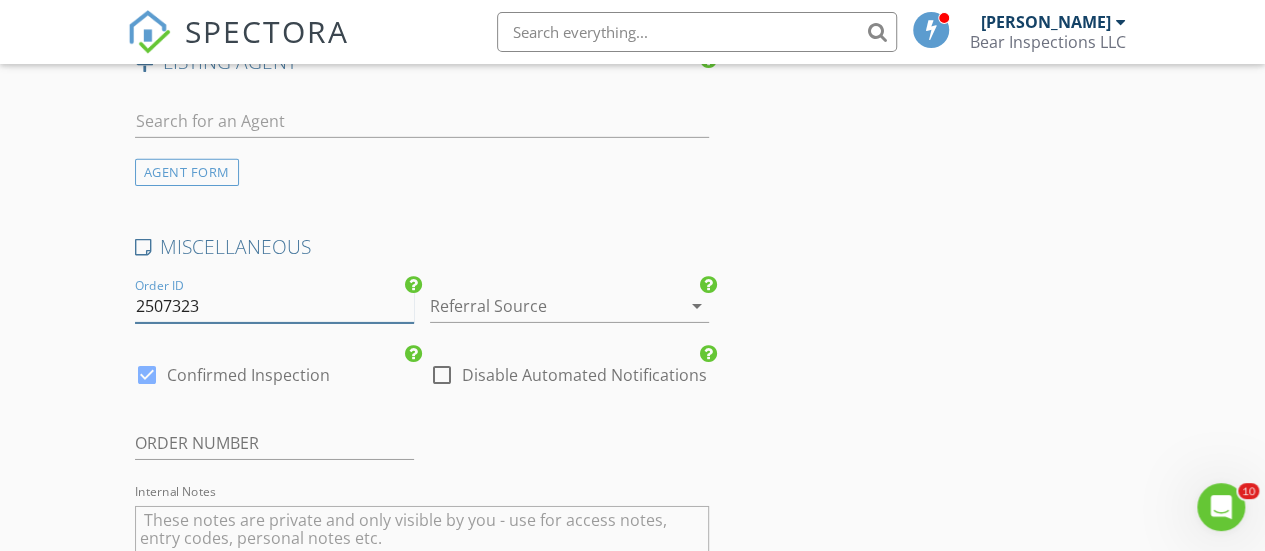click on "2507323" at bounding box center (274, 306) 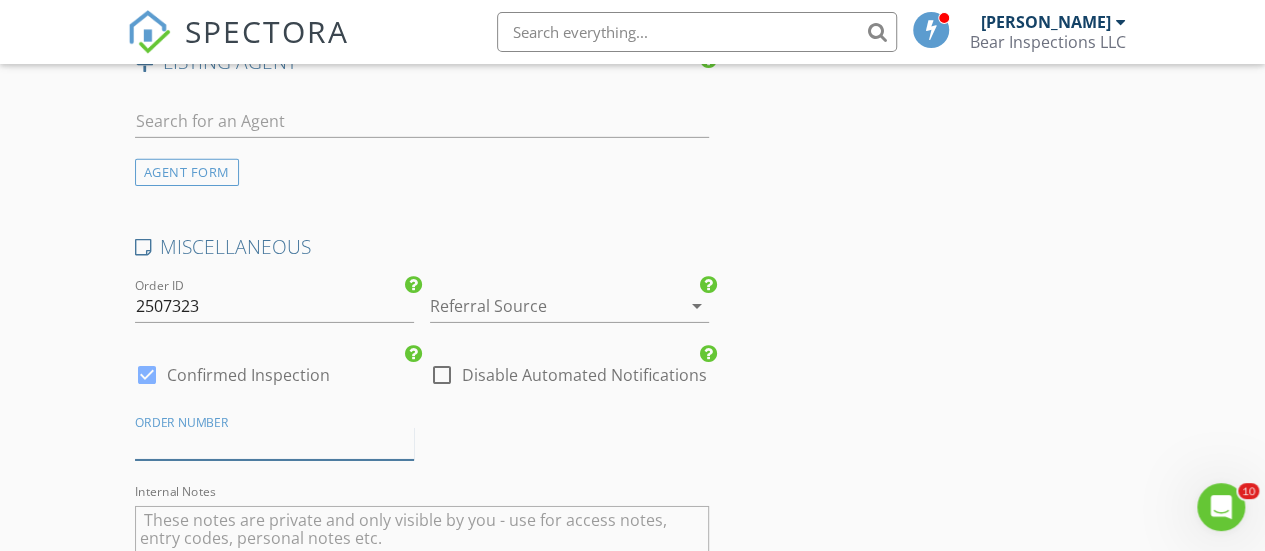 click at bounding box center (274, 443) 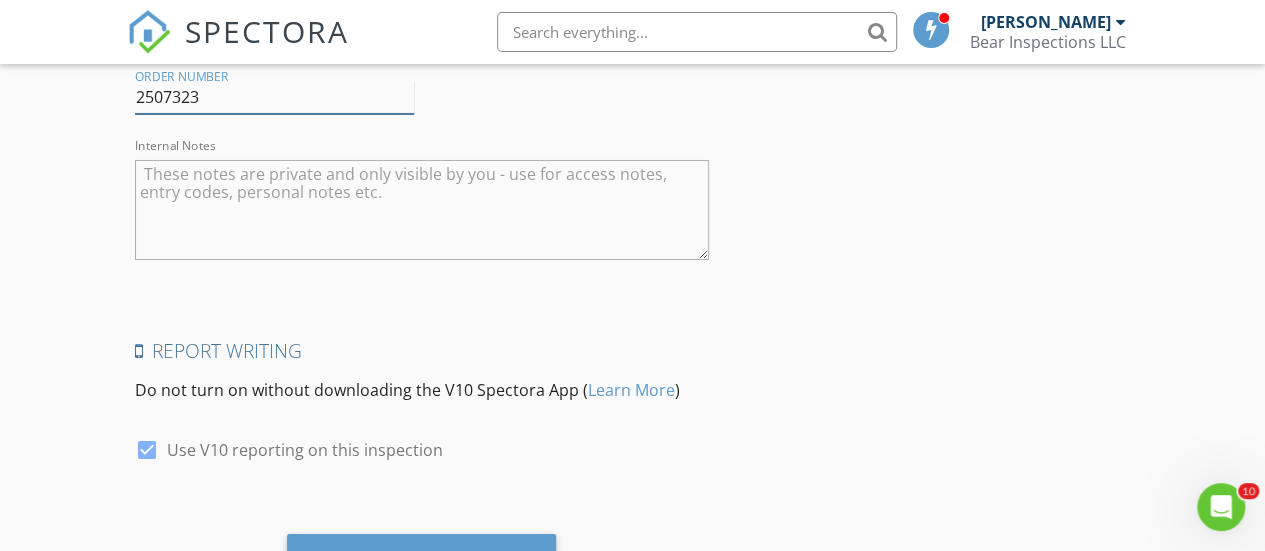 scroll, scrollTop: 3608, scrollLeft: 0, axis: vertical 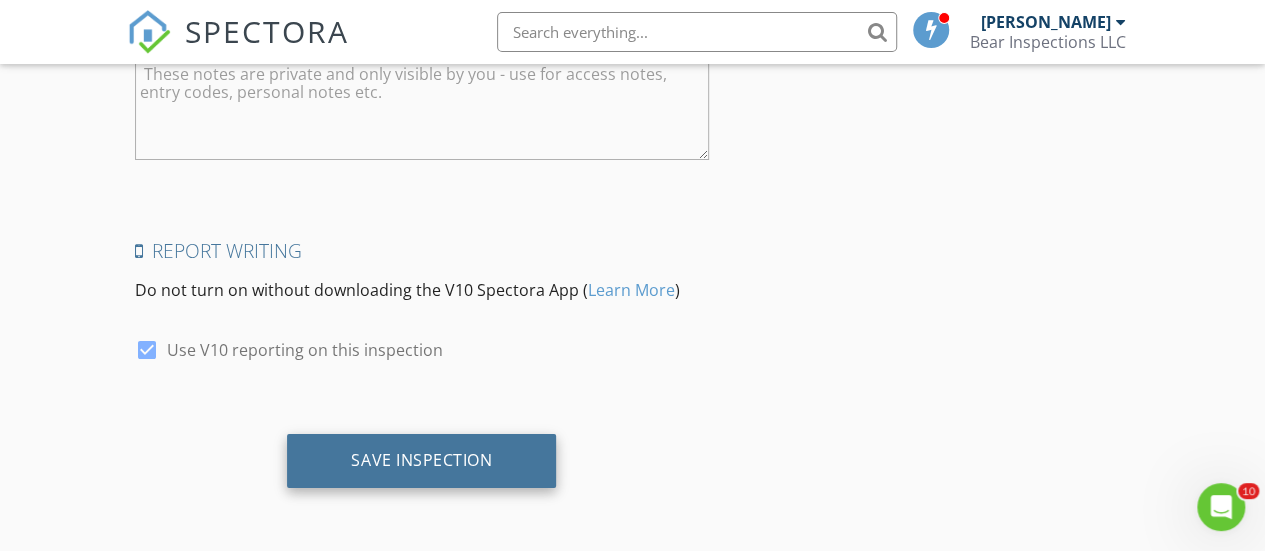 type on "2507323" 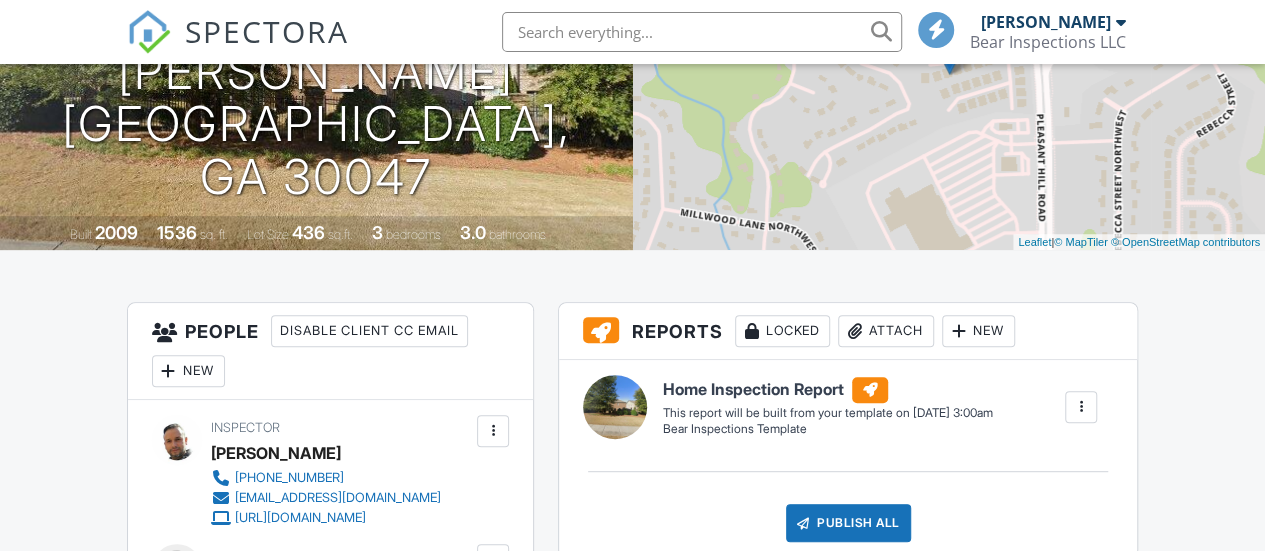 scroll, scrollTop: 677, scrollLeft: 0, axis: vertical 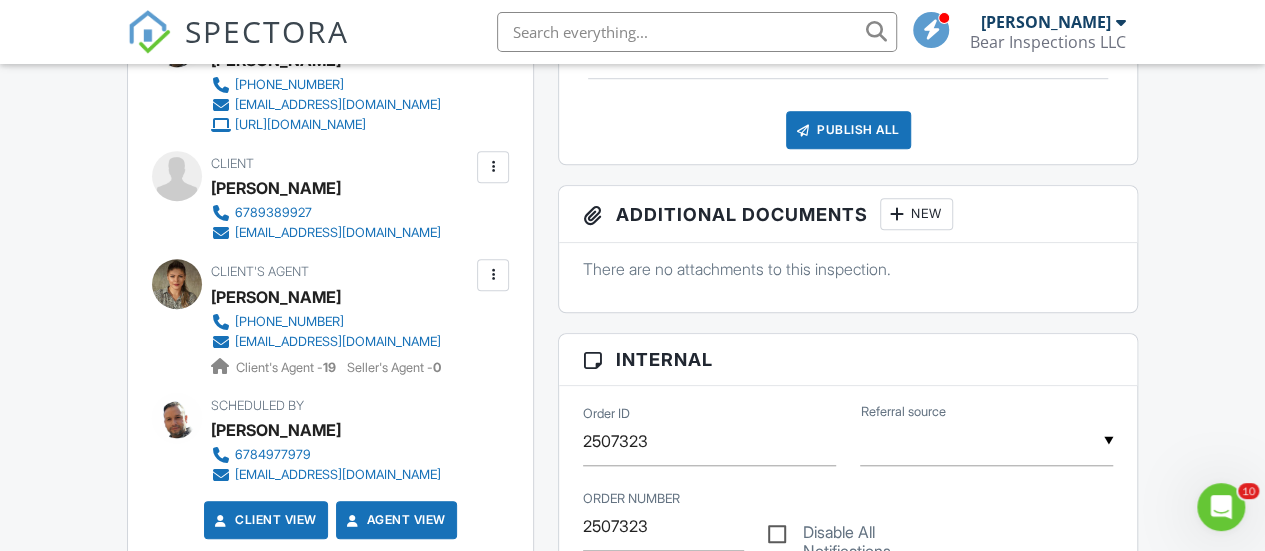 click at bounding box center [493, 167] 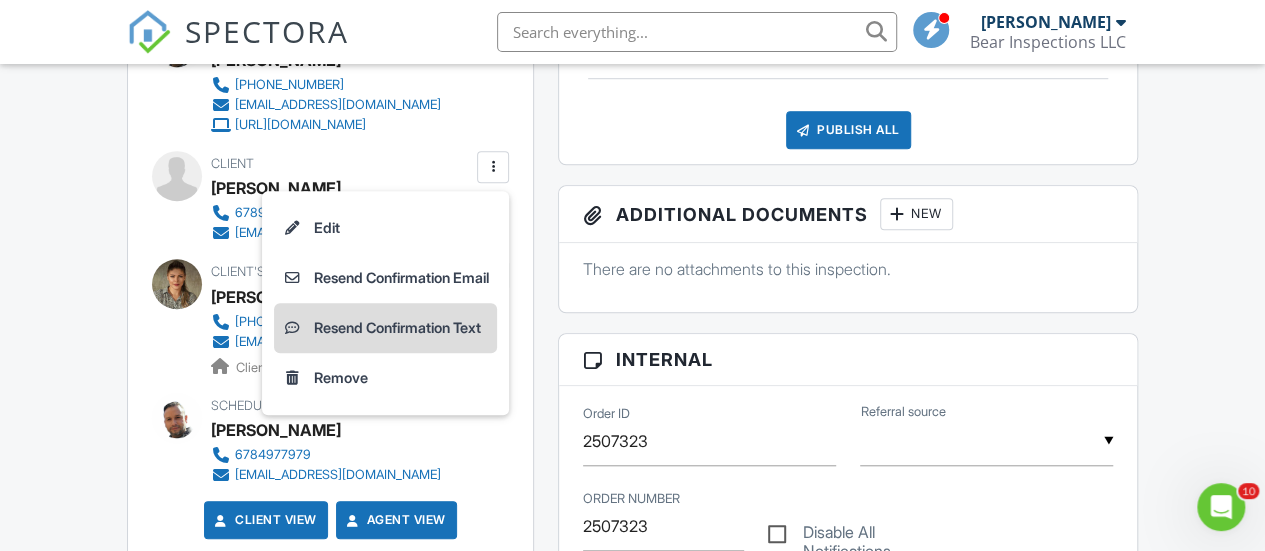 click on "Resend Confirmation Text" at bounding box center (385, 328) 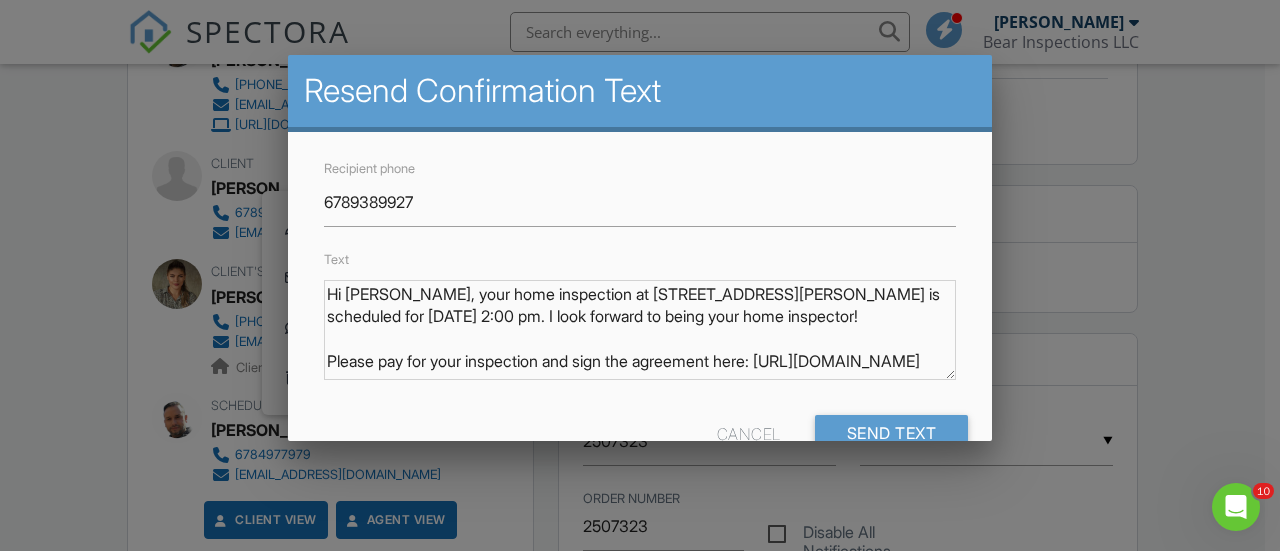 click on "Text
Hi Xochilt, your home inspection at 805 Pleasant Hill Rd 231, Lilburn, GA 30047 is scheduled for 07/15/2025 at 2:00 pm. I look forward to being your home inspector!
Please pay for your inspection and sign the agreement here: https://app.spectora.com/u/eNUyBph" at bounding box center [640, 321] 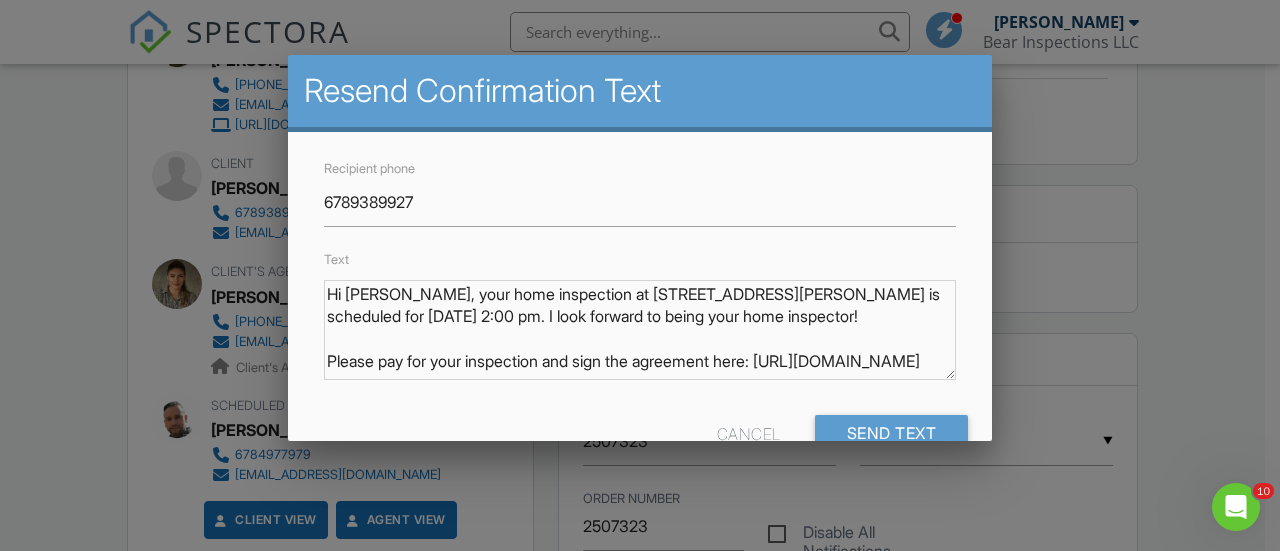 scroll, scrollTop: 0, scrollLeft: 0, axis: both 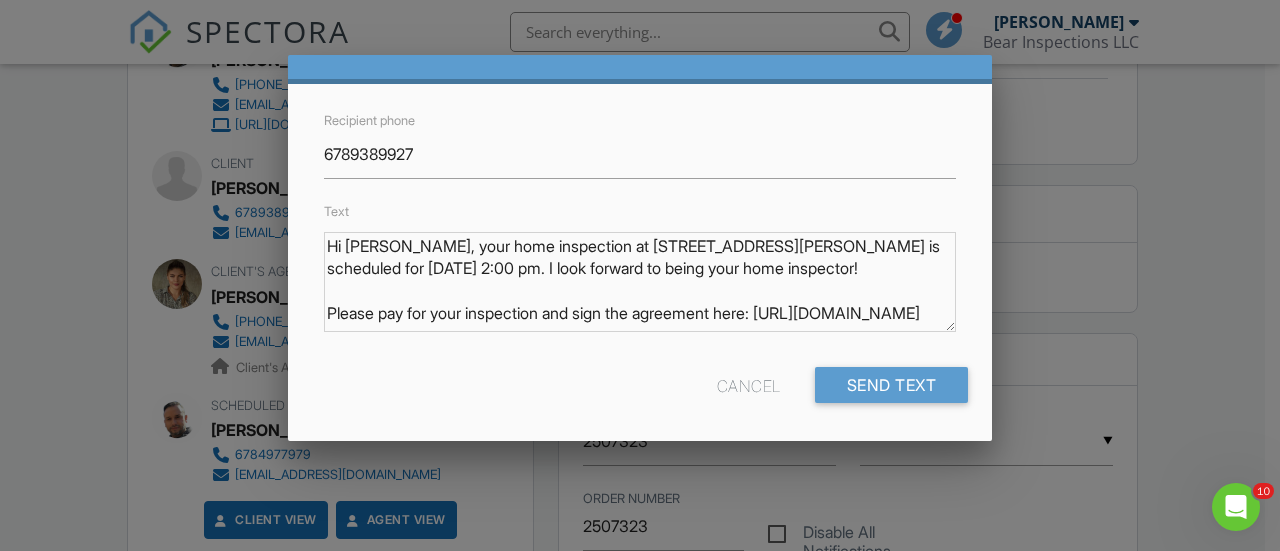 click on "Cancel" at bounding box center [749, 385] 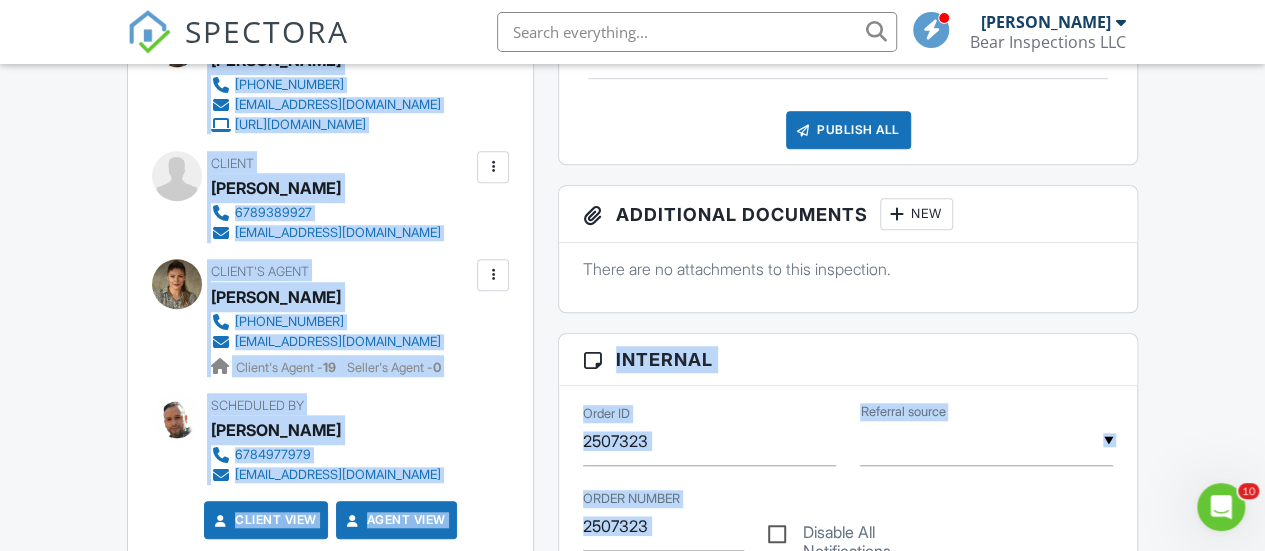 drag, startPoint x: 720, startPoint y: 371, endPoint x: 420, endPoint y: 598, distance: 376.2034 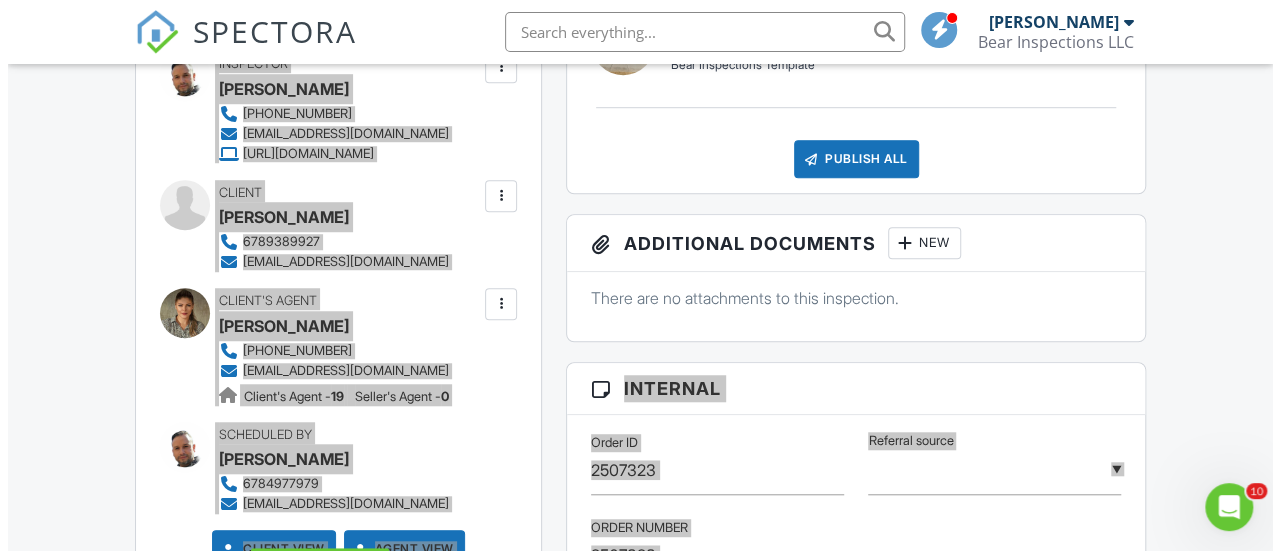 scroll, scrollTop: 648, scrollLeft: 0, axis: vertical 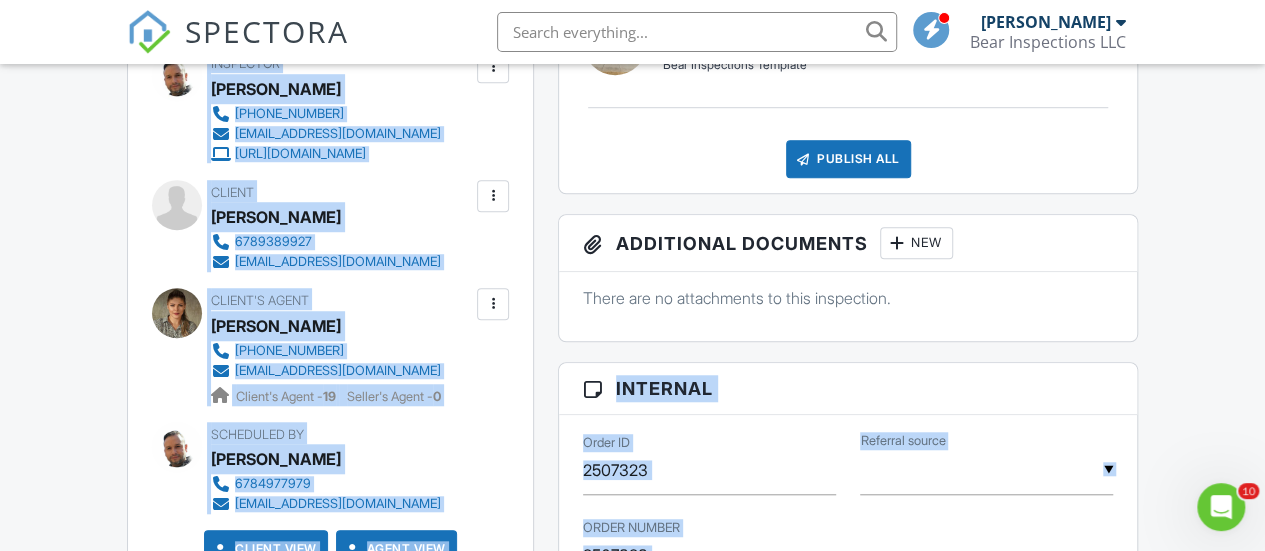 click on "Client's Agent
Sandra Giraldo
678-510-3867
sandragiraldop@gmail.com
Client's Agent -
19
Seller's Agent -
0" at bounding box center [374, 347] 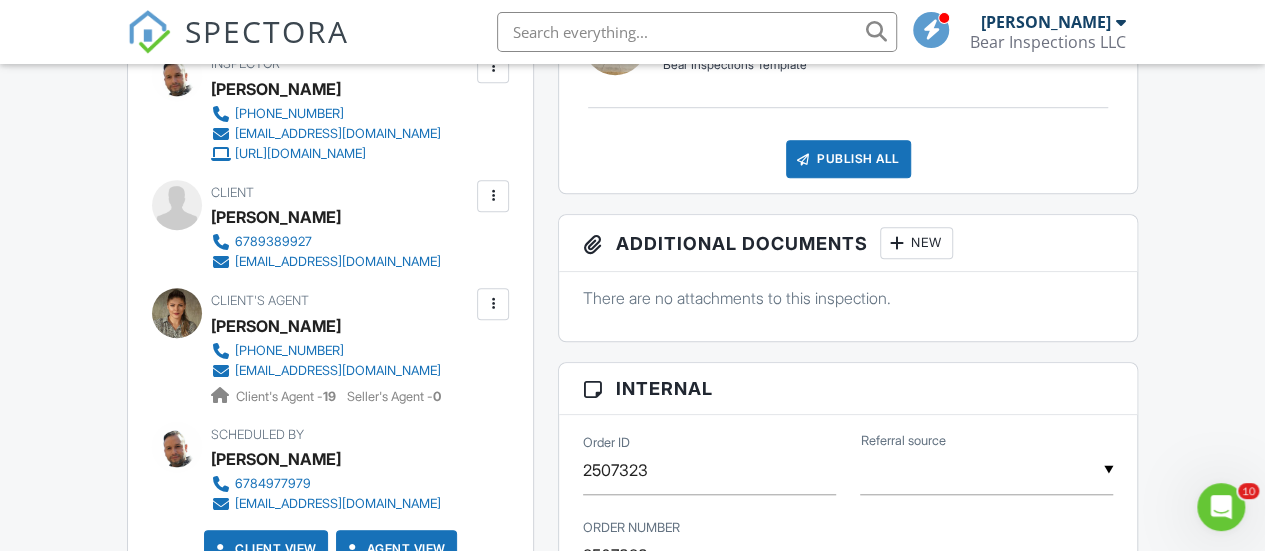 click at bounding box center [493, 196] 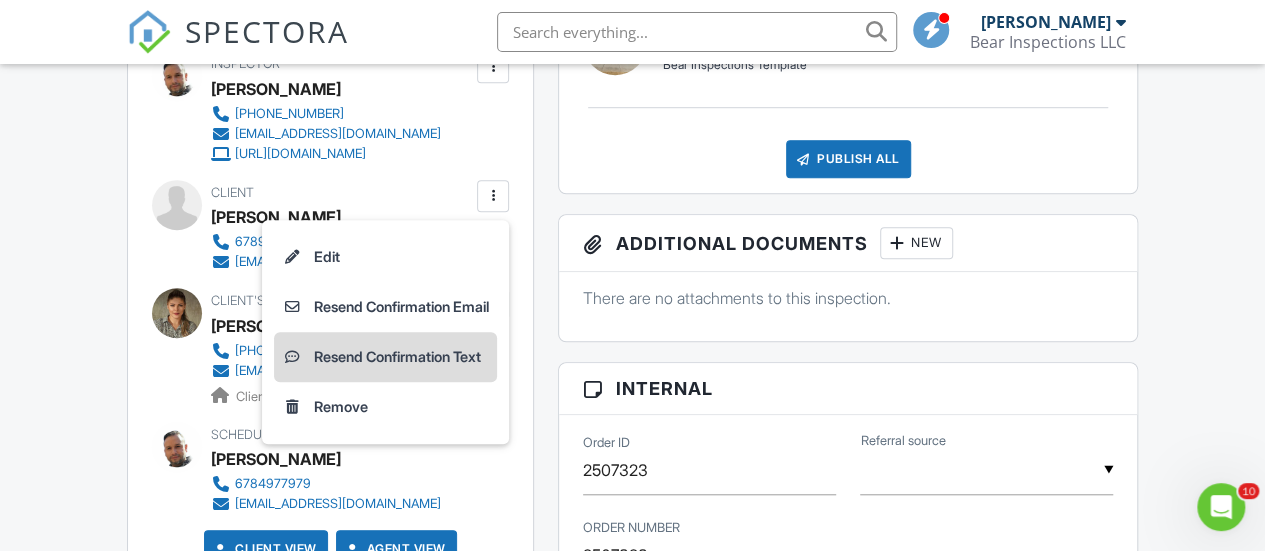 click on "Resend Confirmation Text" at bounding box center (385, 357) 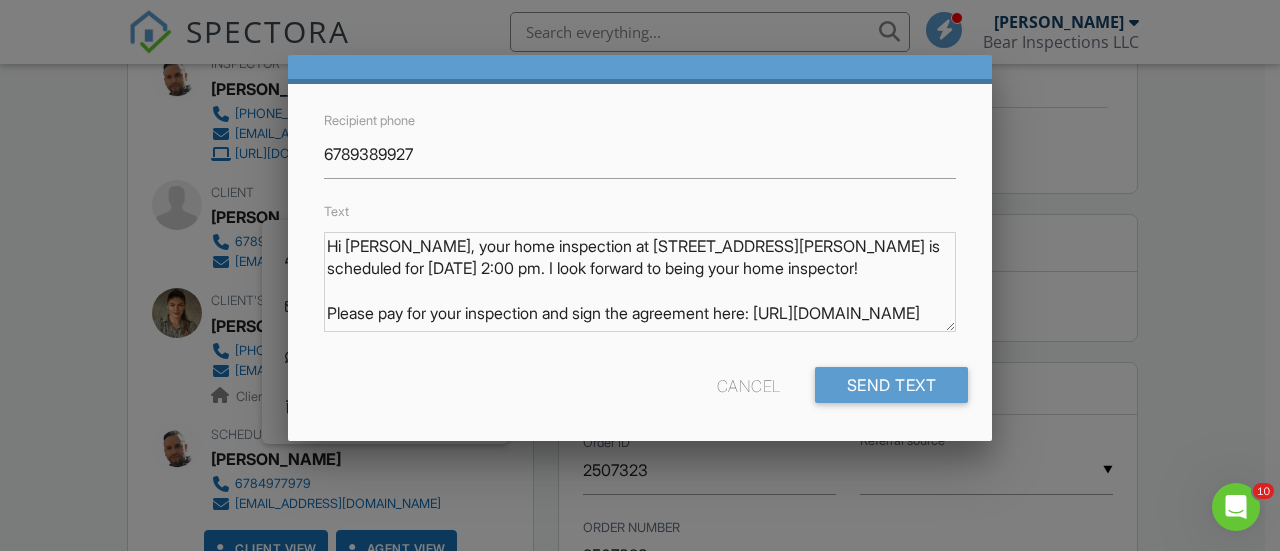 scroll, scrollTop: 40, scrollLeft: 0, axis: vertical 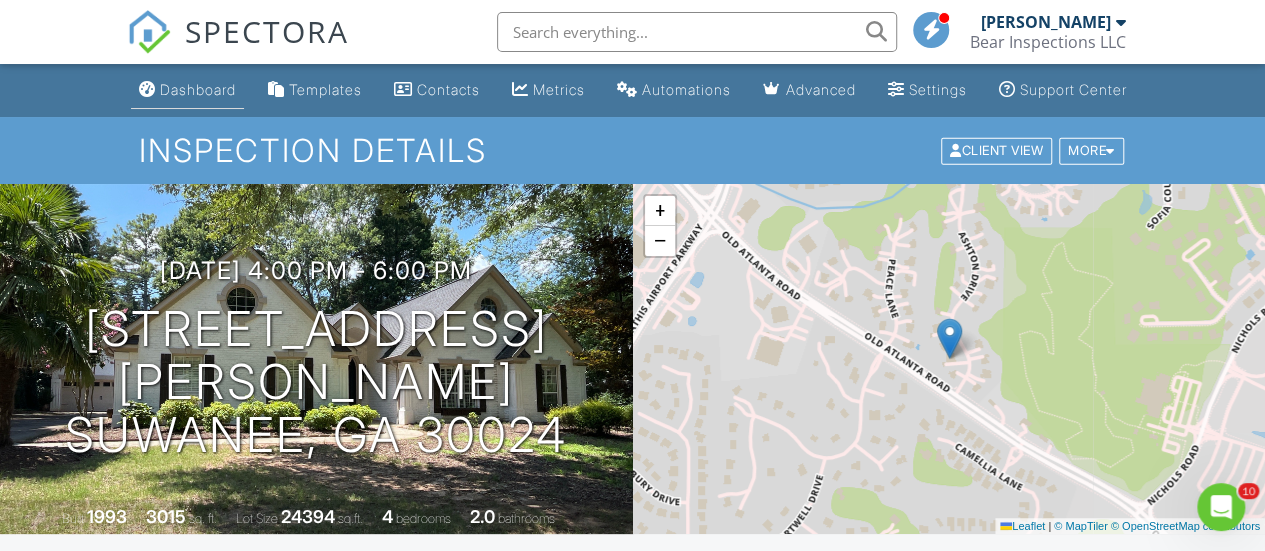 click on "Dashboard" at bounding box center (198, 89) 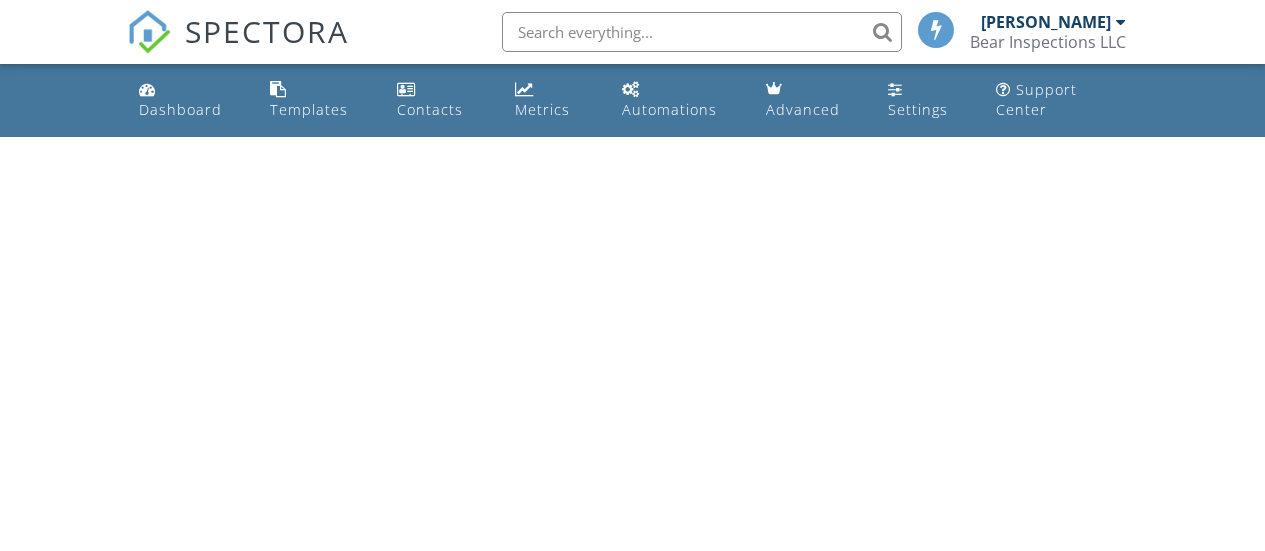 scroll, scrollTop: 0, scrollLeft: 0, axis: both 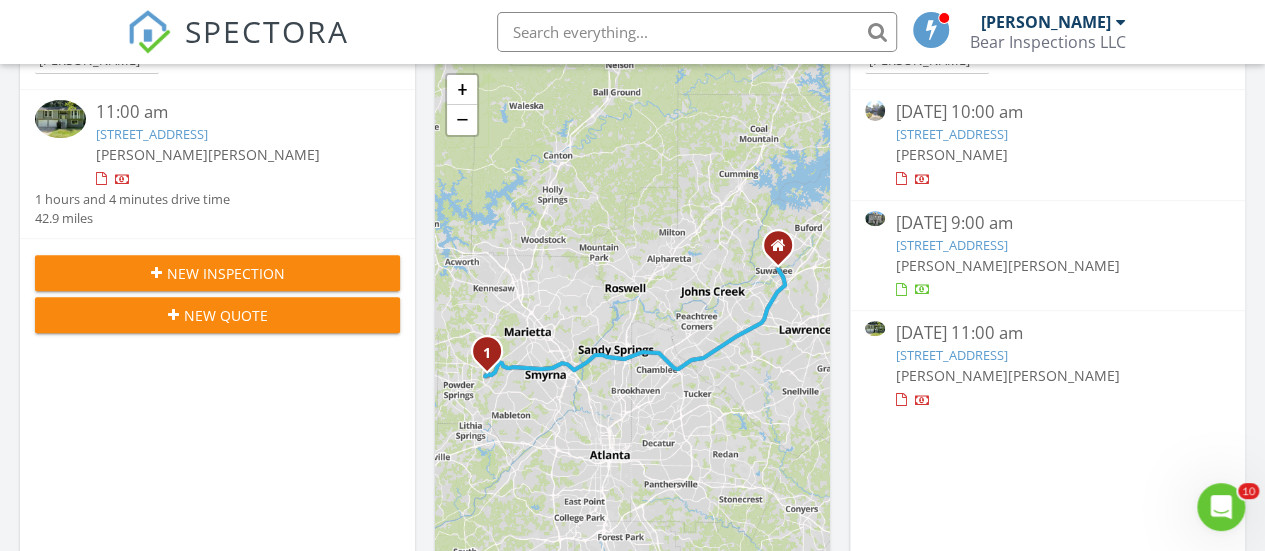 click on "[STREET_ADDRESS]" at bounding box center (951, 245) 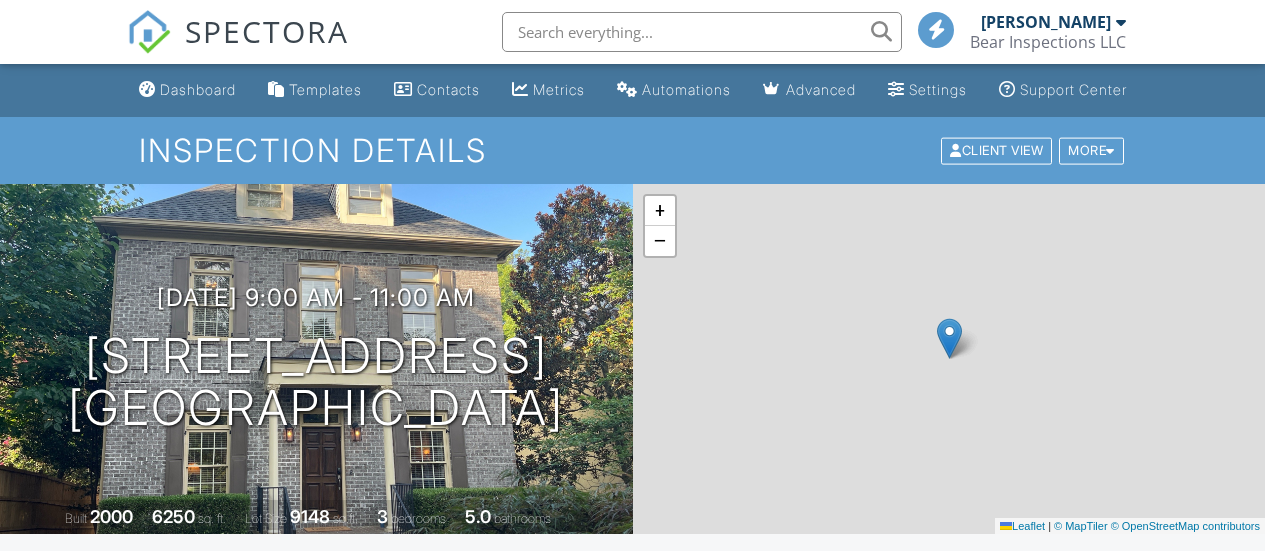 scroll, scrollTop: 0, scrollLeft: 0, axis: both 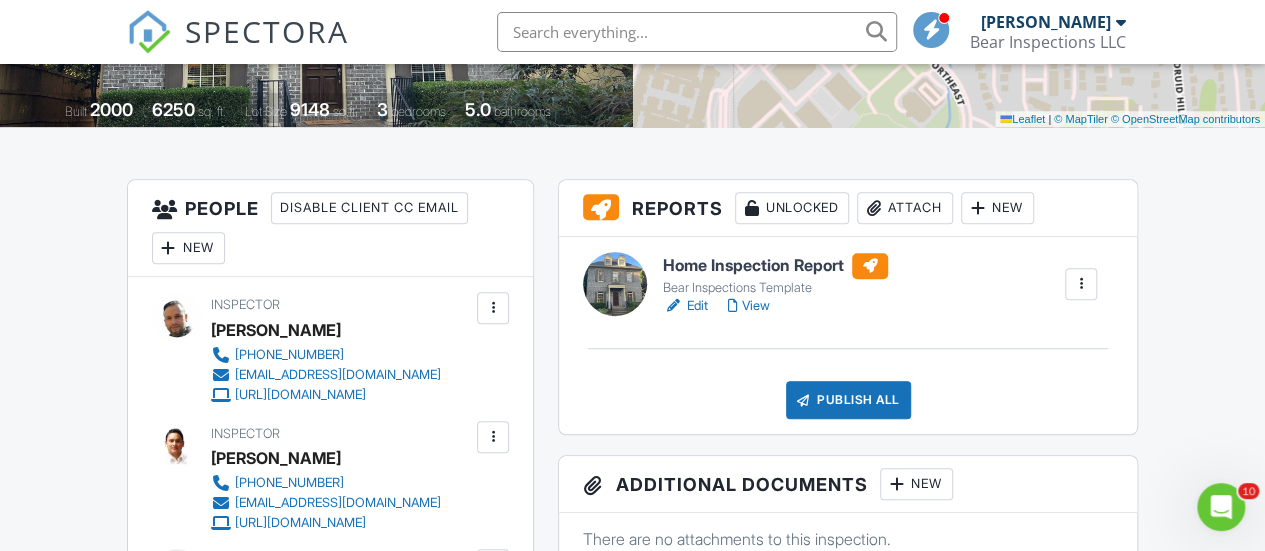 click on "View" at bounding box center [749, 306] 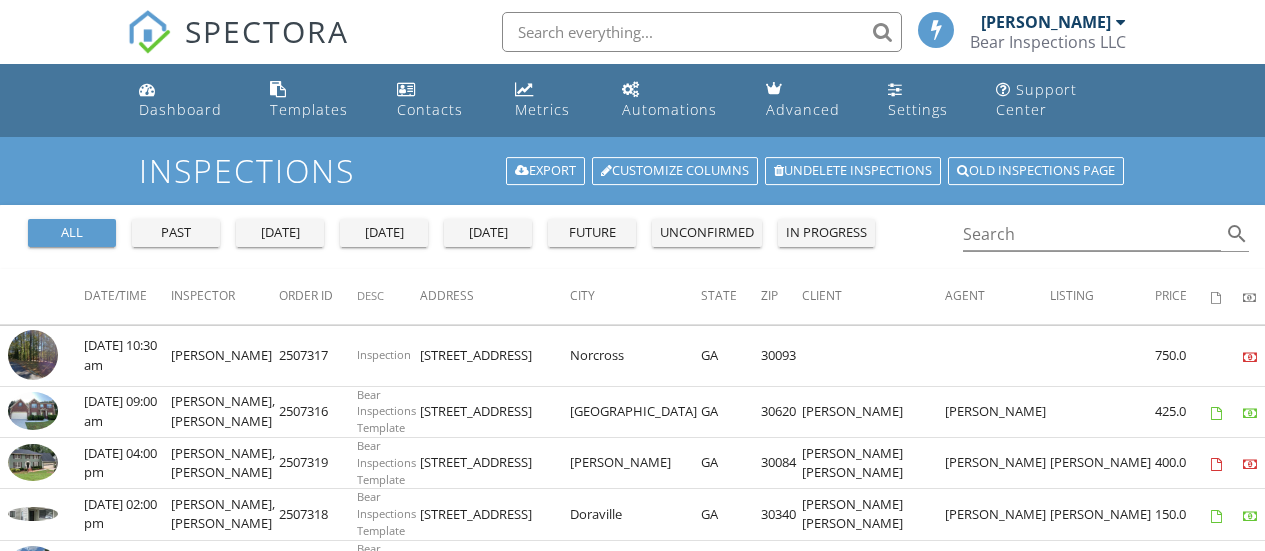 scroll, scrollTop: 362, scrollLeft: 0, axis: vertical 